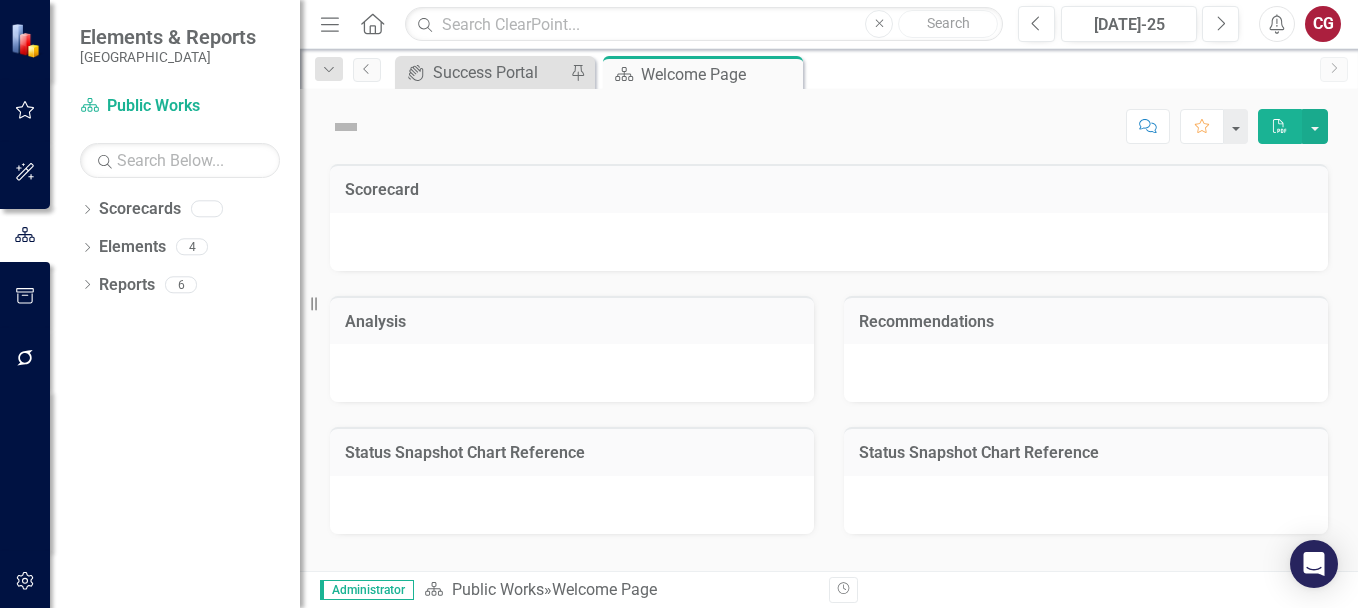 scroll, scrollTop: 0, scrollLeft: 0, axis: both 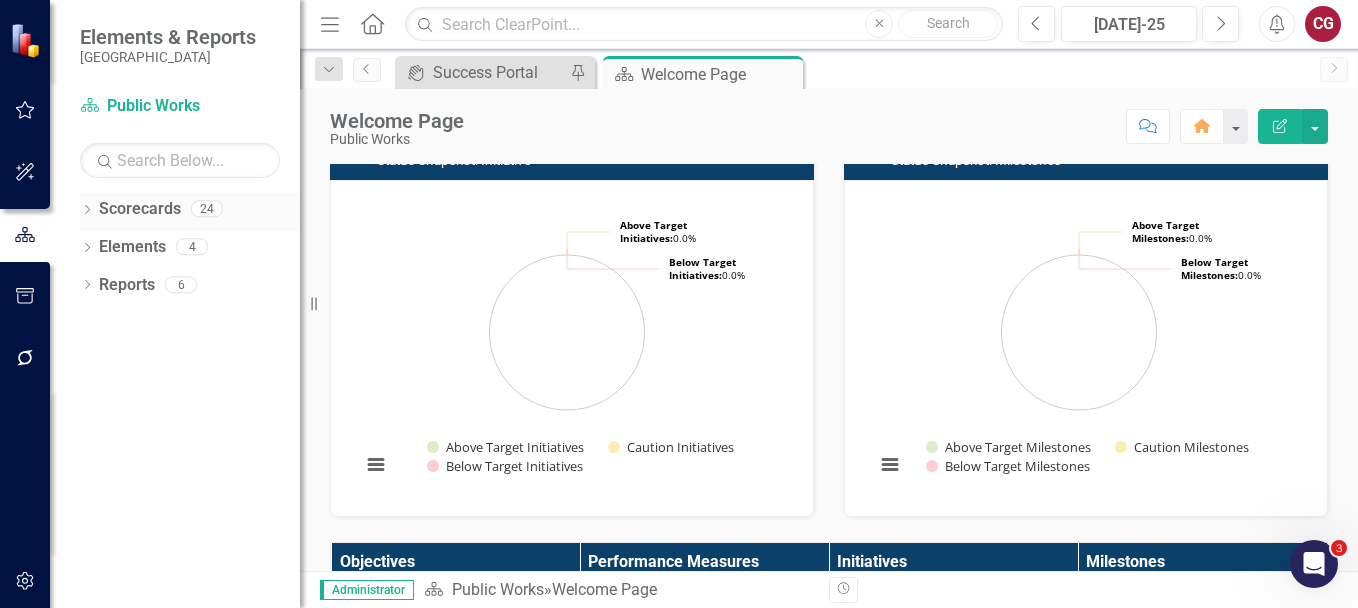 click on "Dropdown" 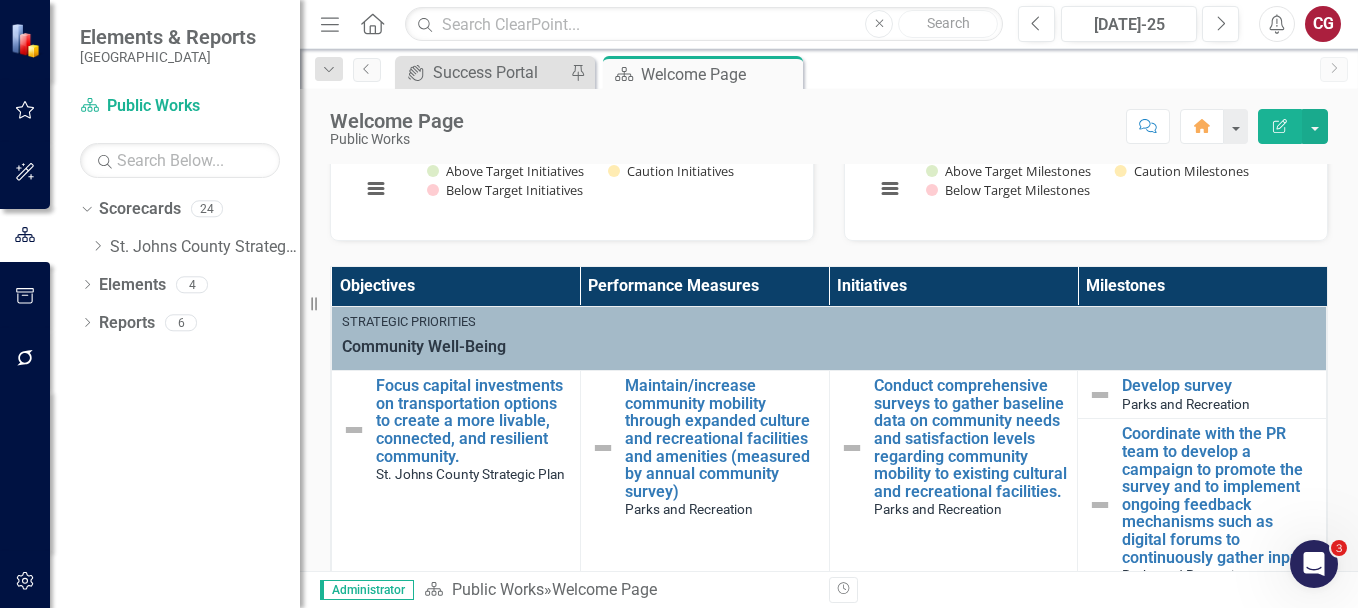 scroll, scrollTop: 364, scrollLeft: 0, axis: vertical 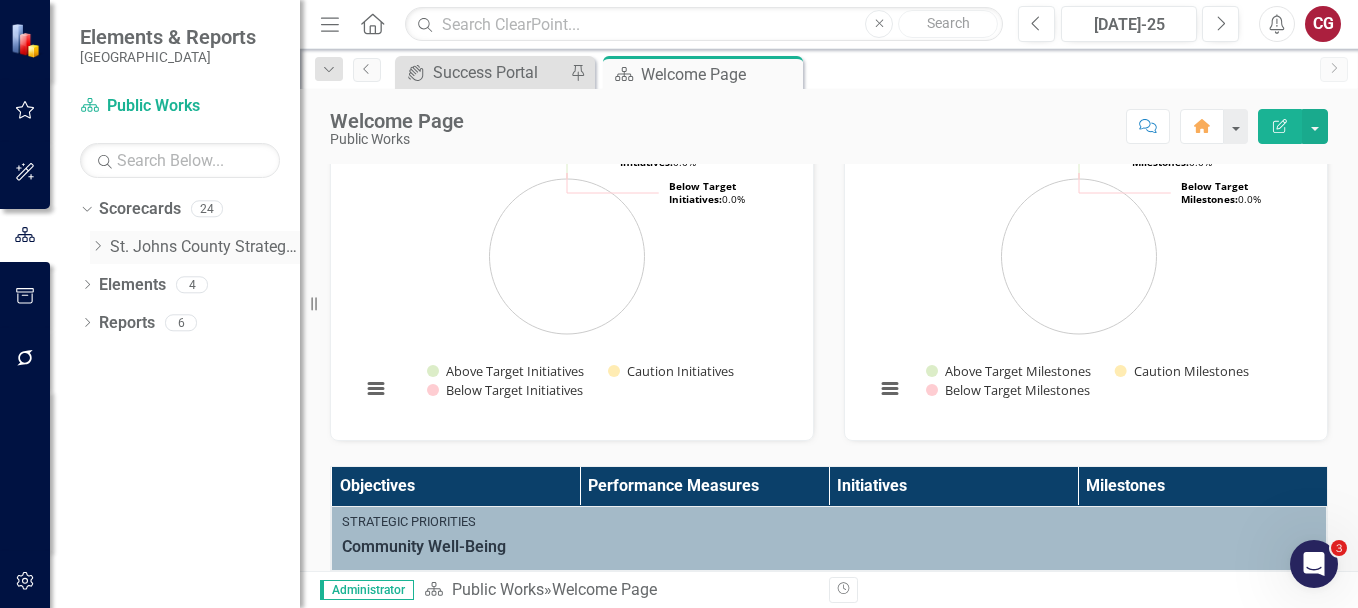 click on "Dropdown" 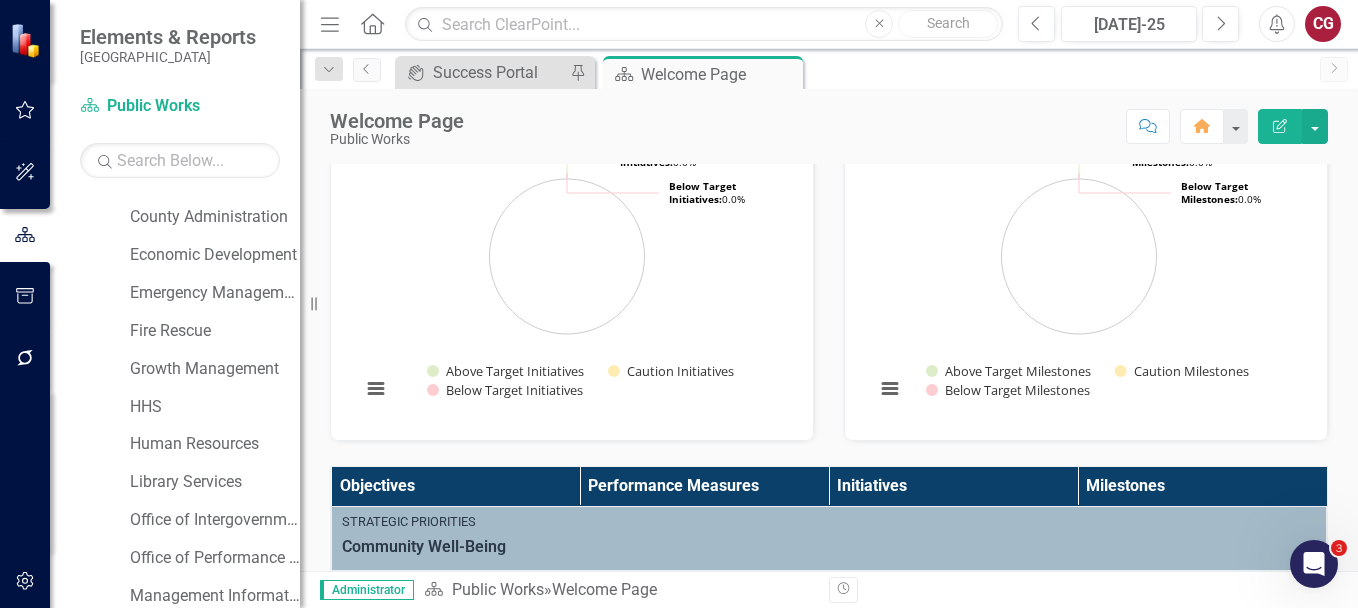 scroll, scrollTop: 146, scrollLeft: 0, axis: vertical 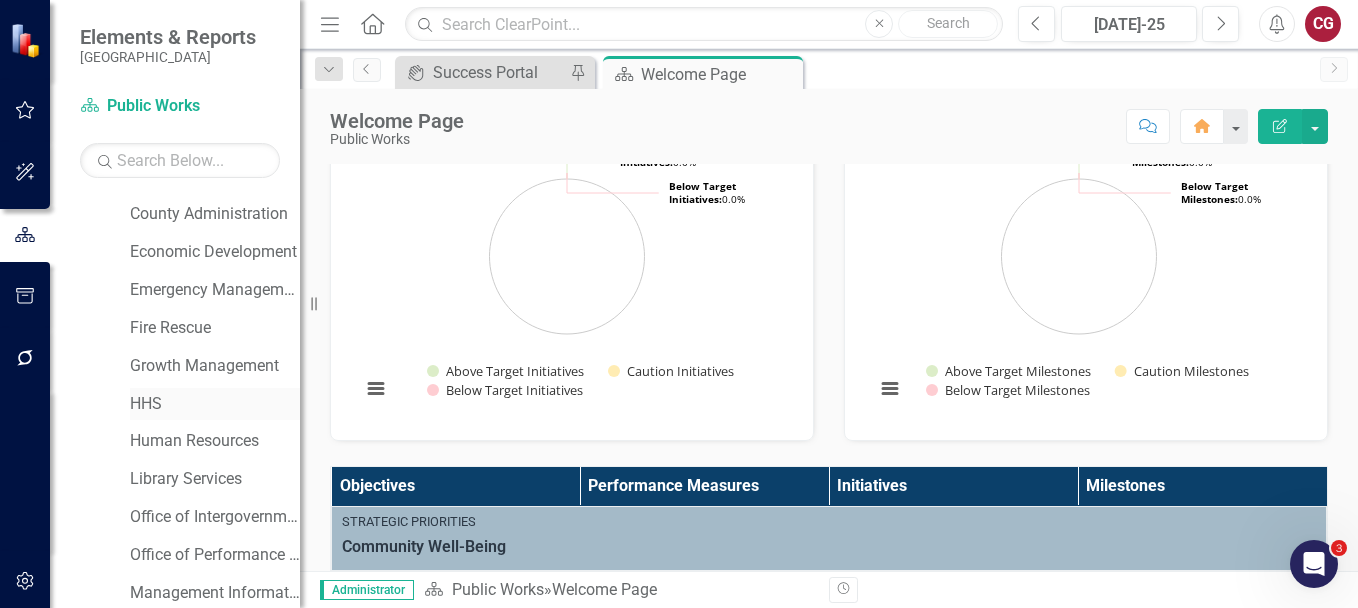 click on "HHS" at bounding box center [215, 404] 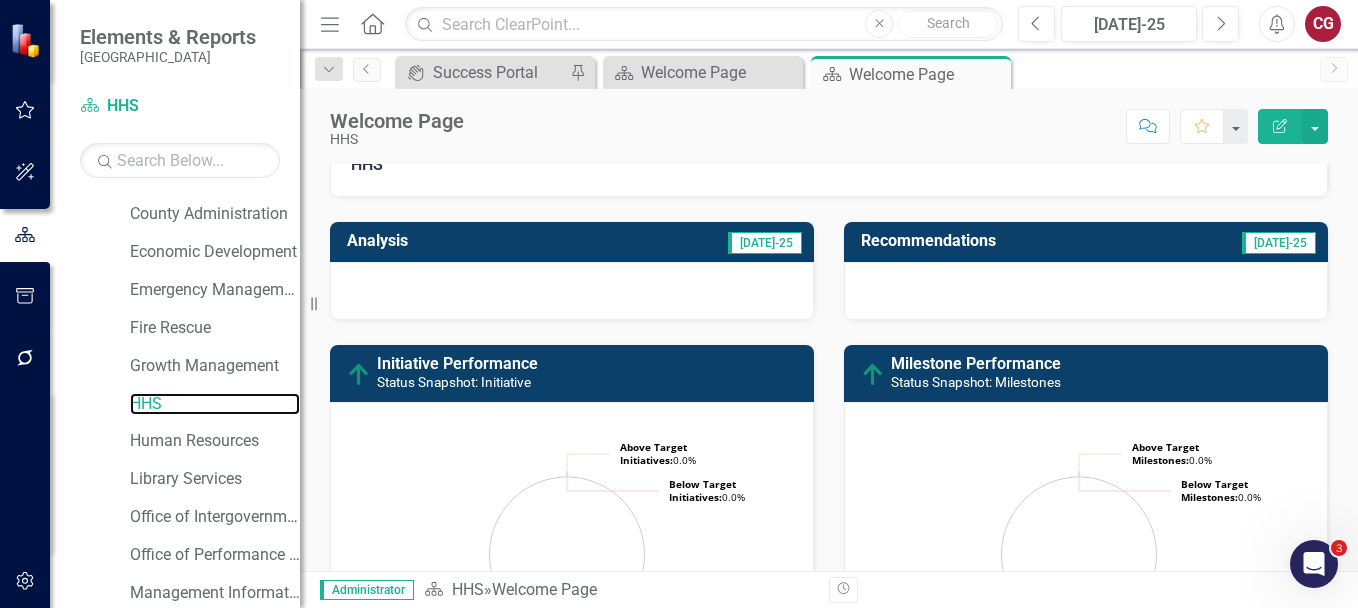 scroll, scrollTop: 81, scrollLeft: 0, axis: vertical 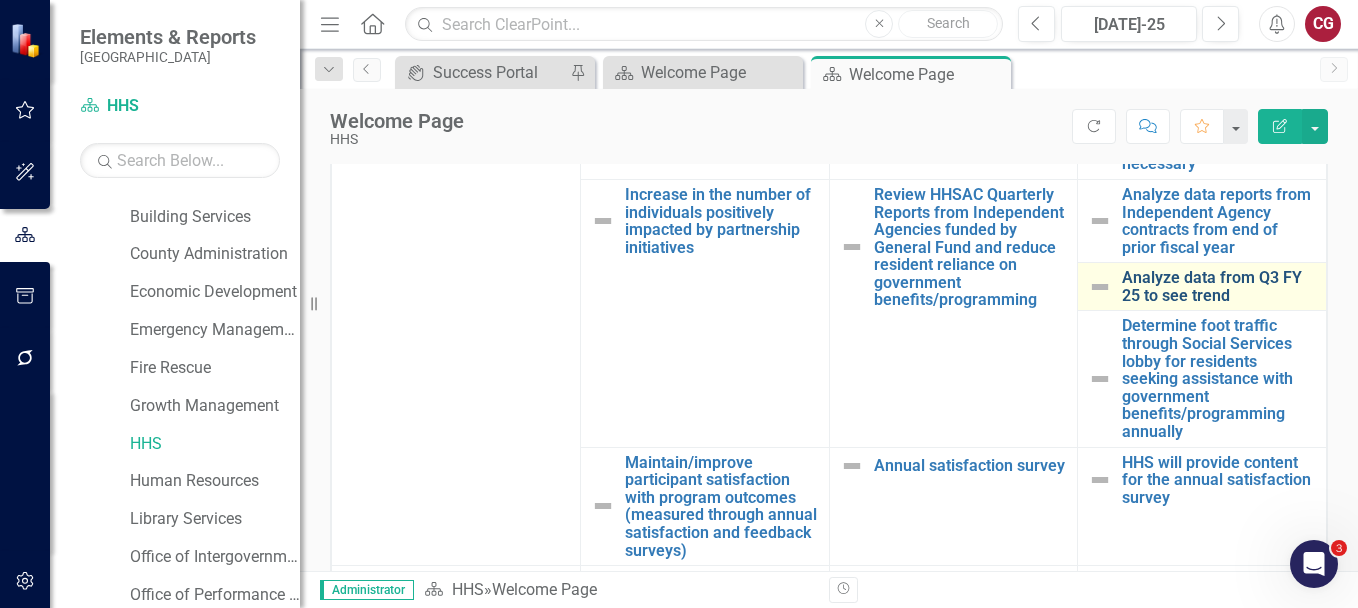 click on "Analyze data from Q3 FY 25 to see trend" at bounding box center [1219, 286] 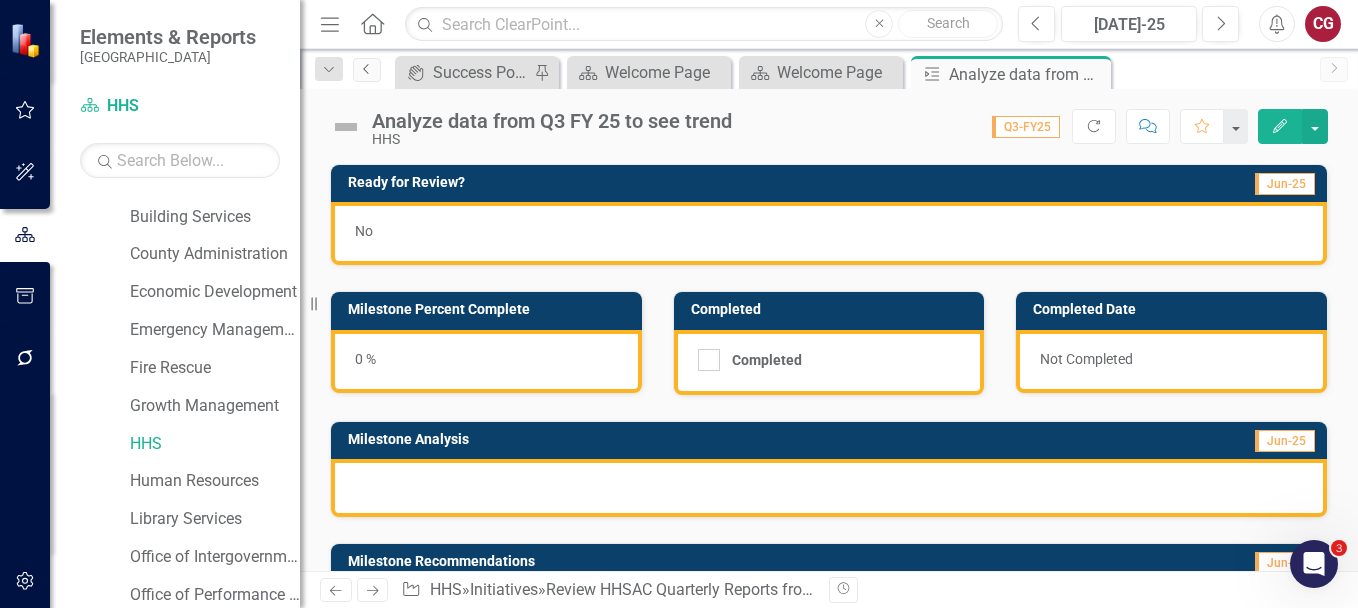 click on "Previous" 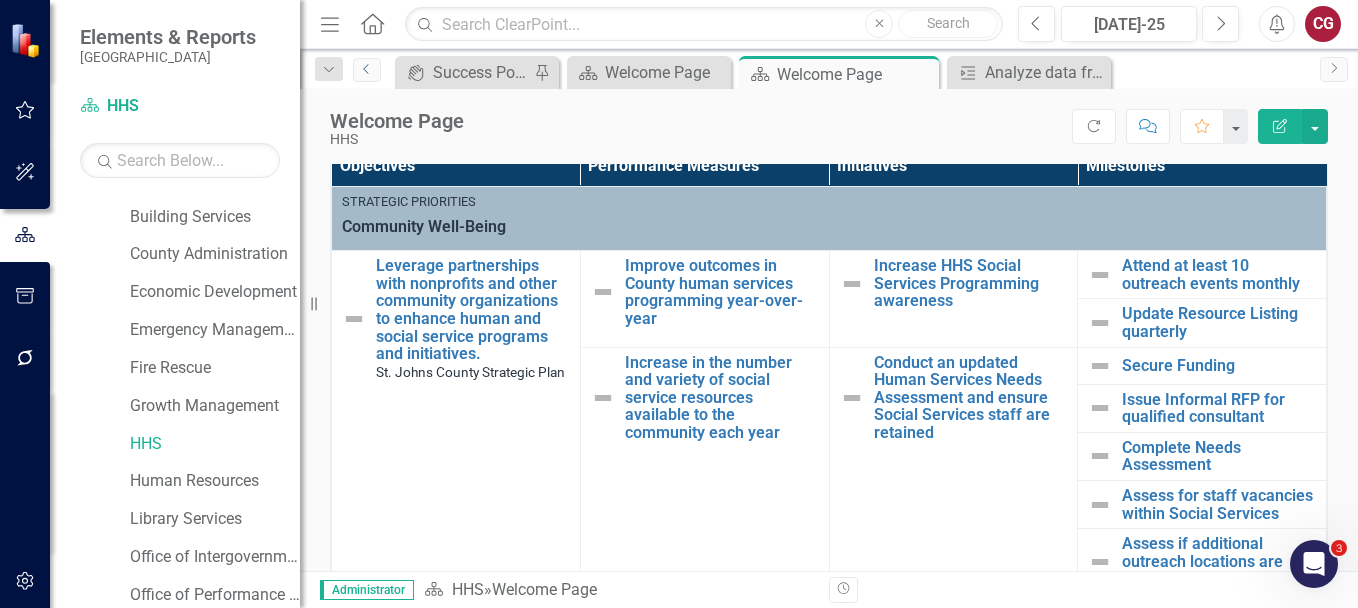 scroll, scrollTop: 706, scrollLeft: 0, axis: vertical 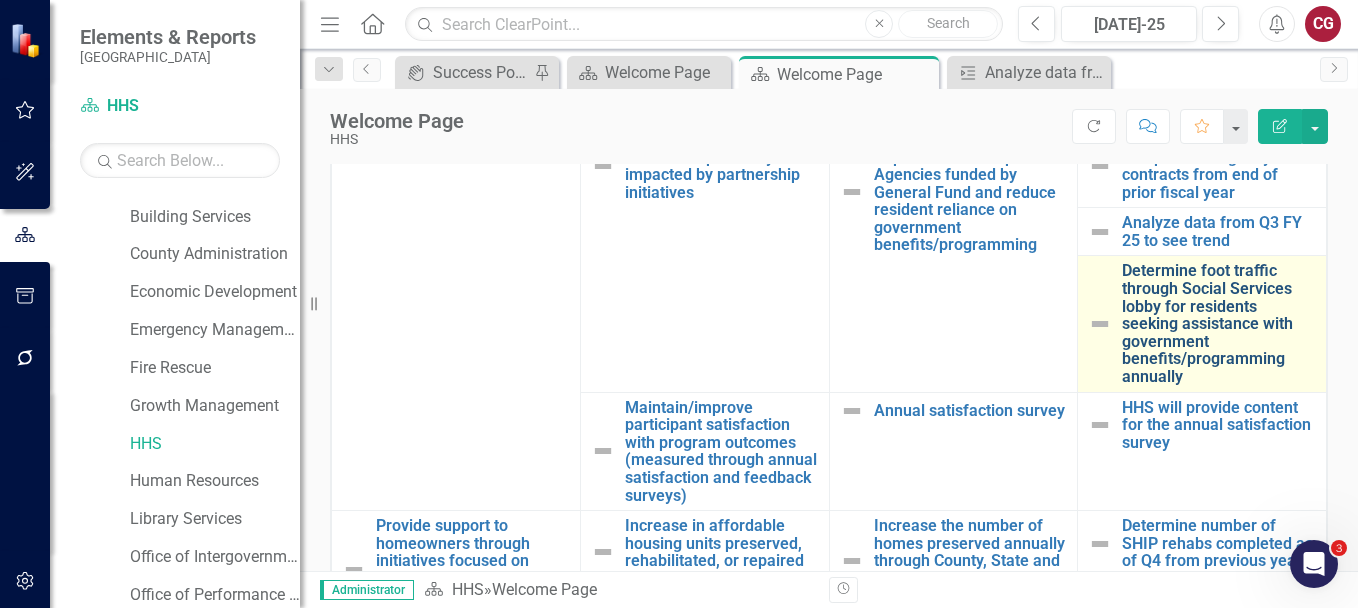 click on "Determine foot traffic through Social Services lobby for residents seeking assistance with government benefits/programming annually" at bounding box center (1219, 323) 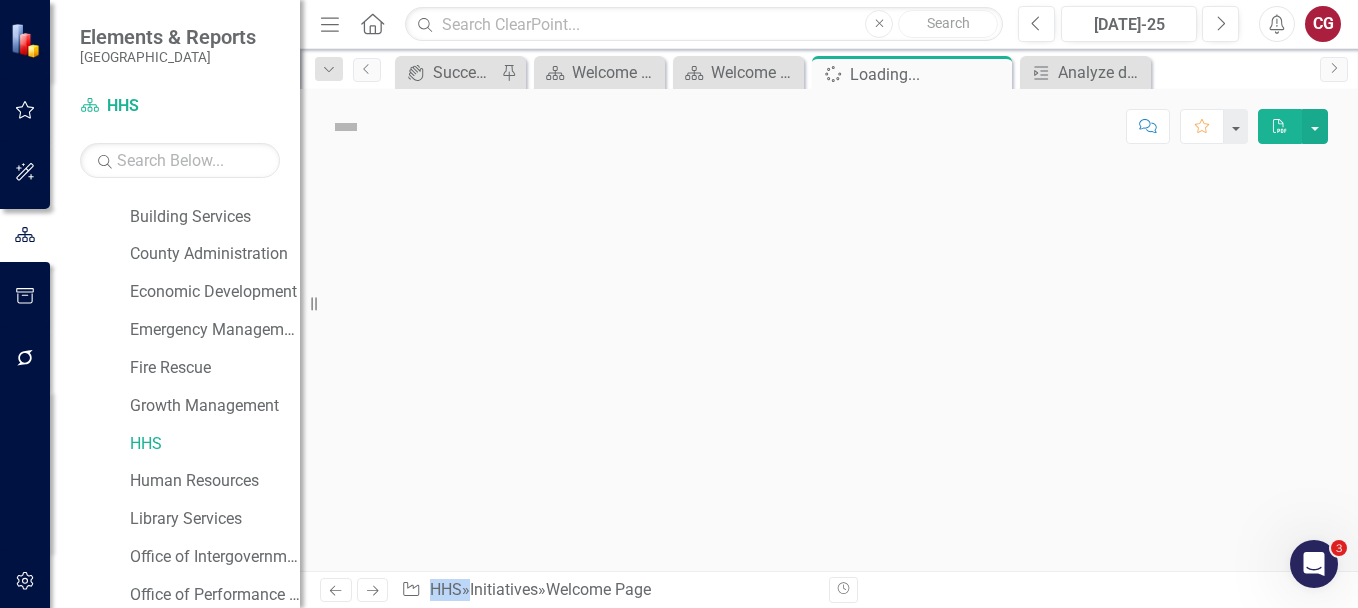 click at bounding box center [829, 367] 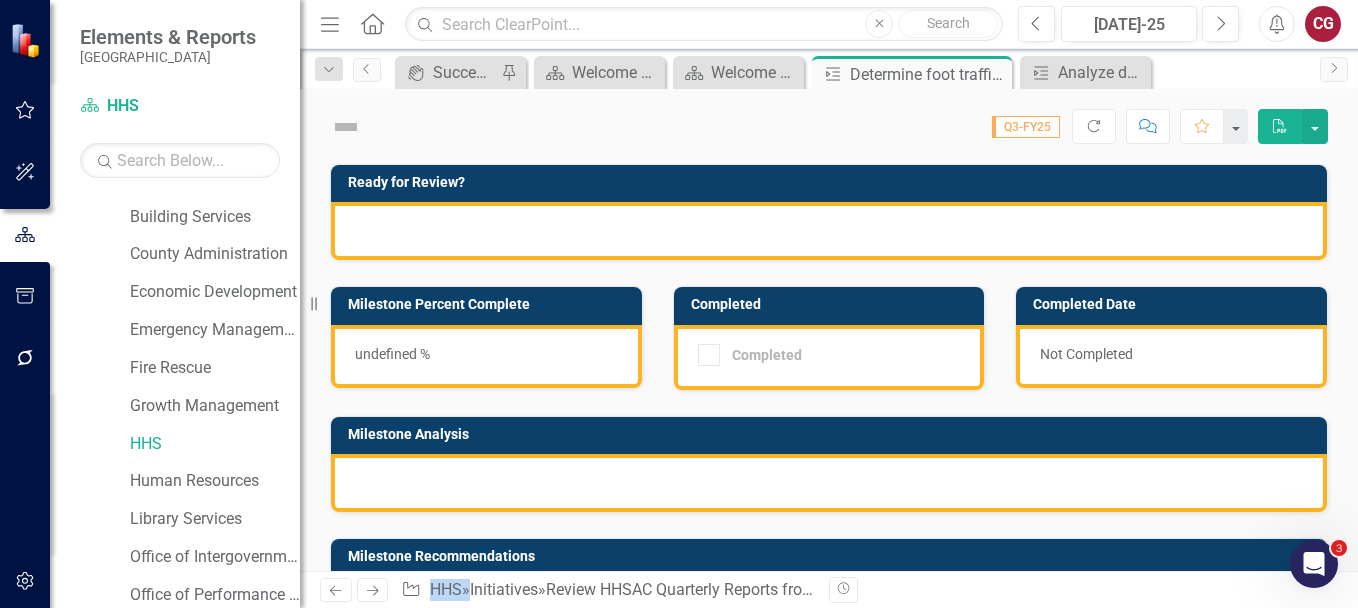 checkbox on "true" 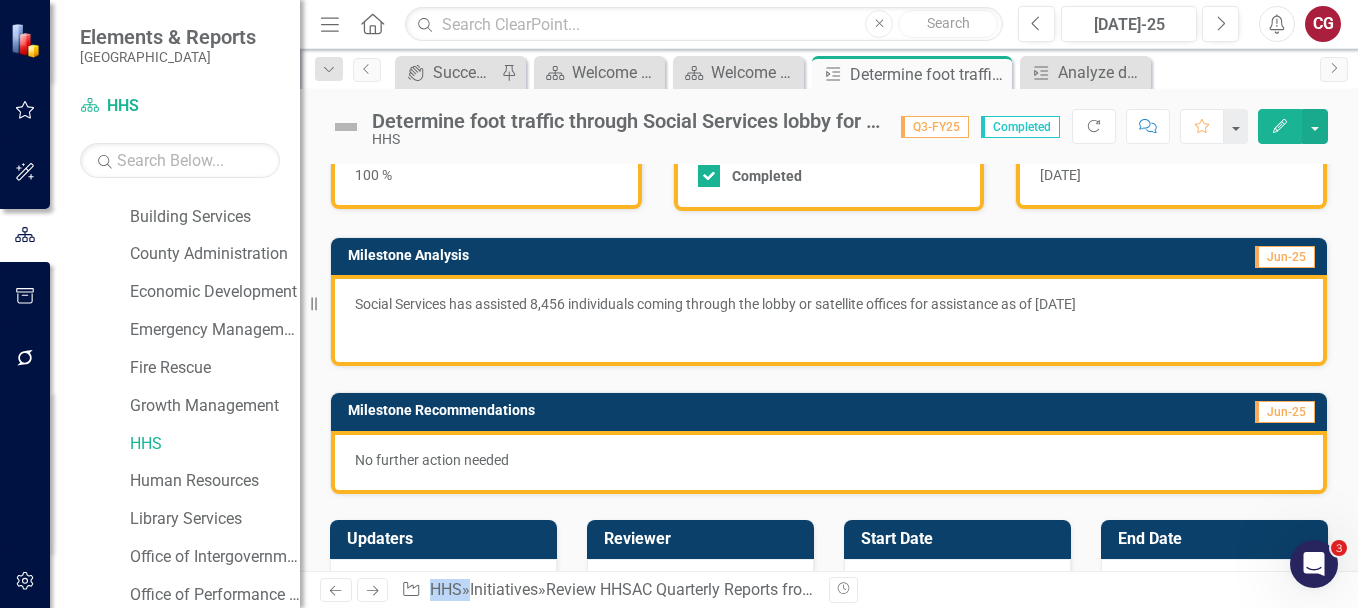scroll, scrollTop: 220, scrollLeft: 0, axis: vertical 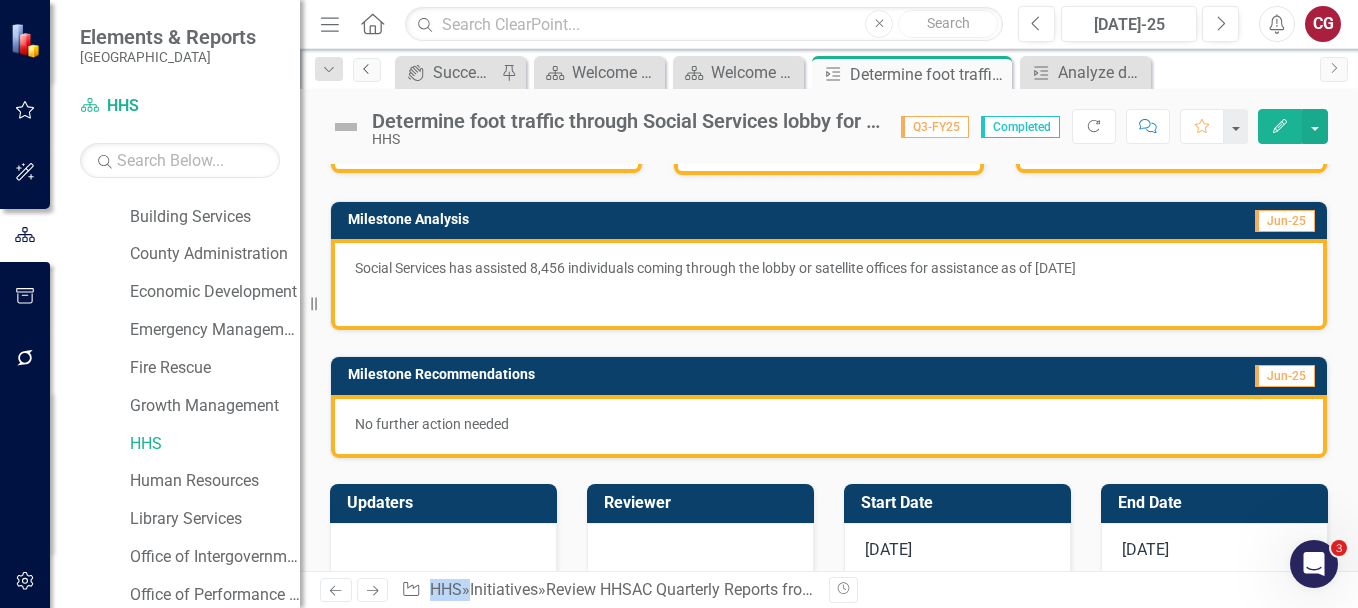 click on "Previous" 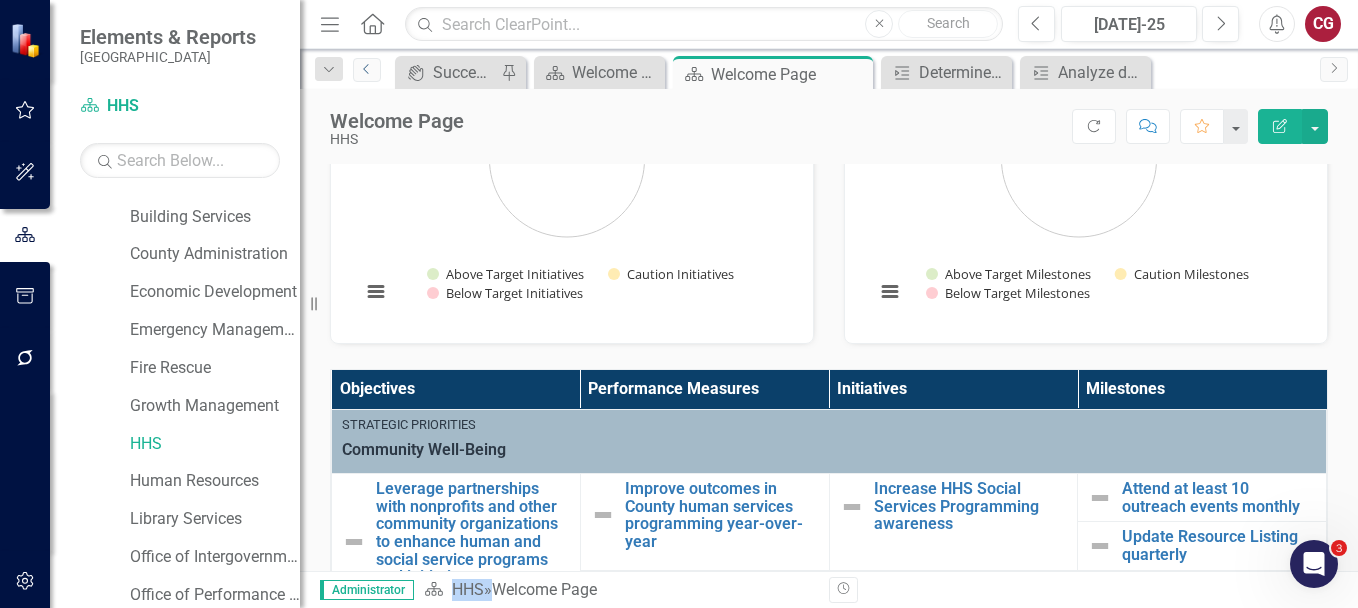 scroll, scrollTop: 483, scrollLeft: 0, axis: vertical 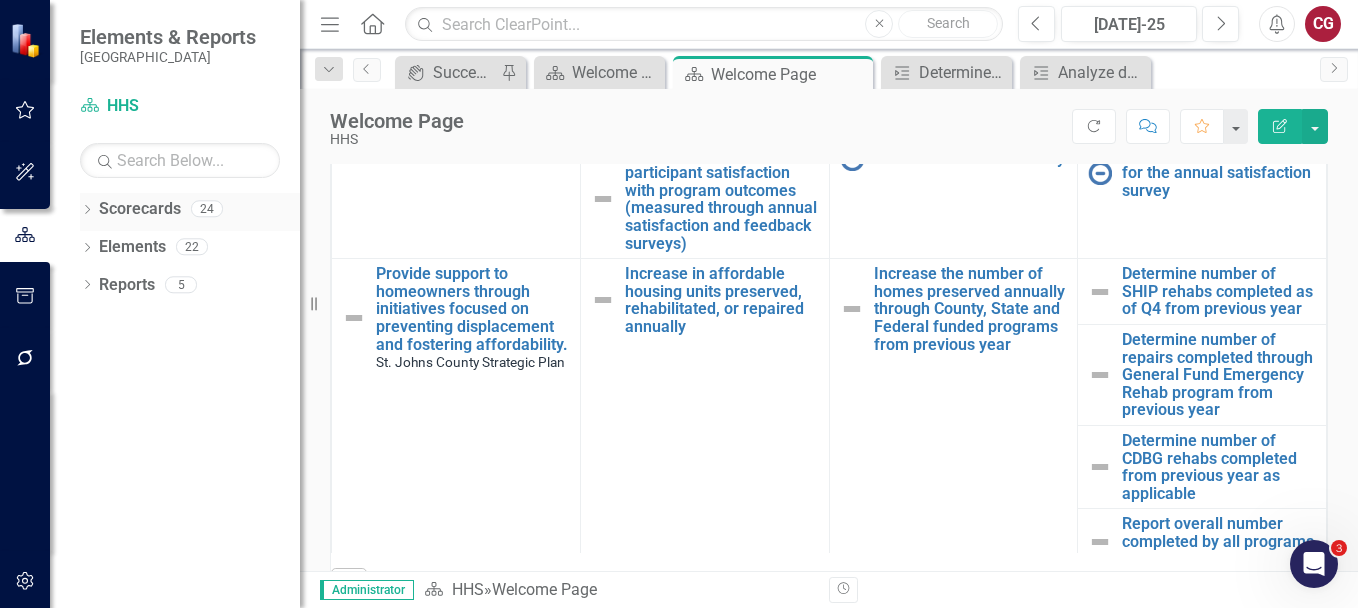 click on "Dropdown" 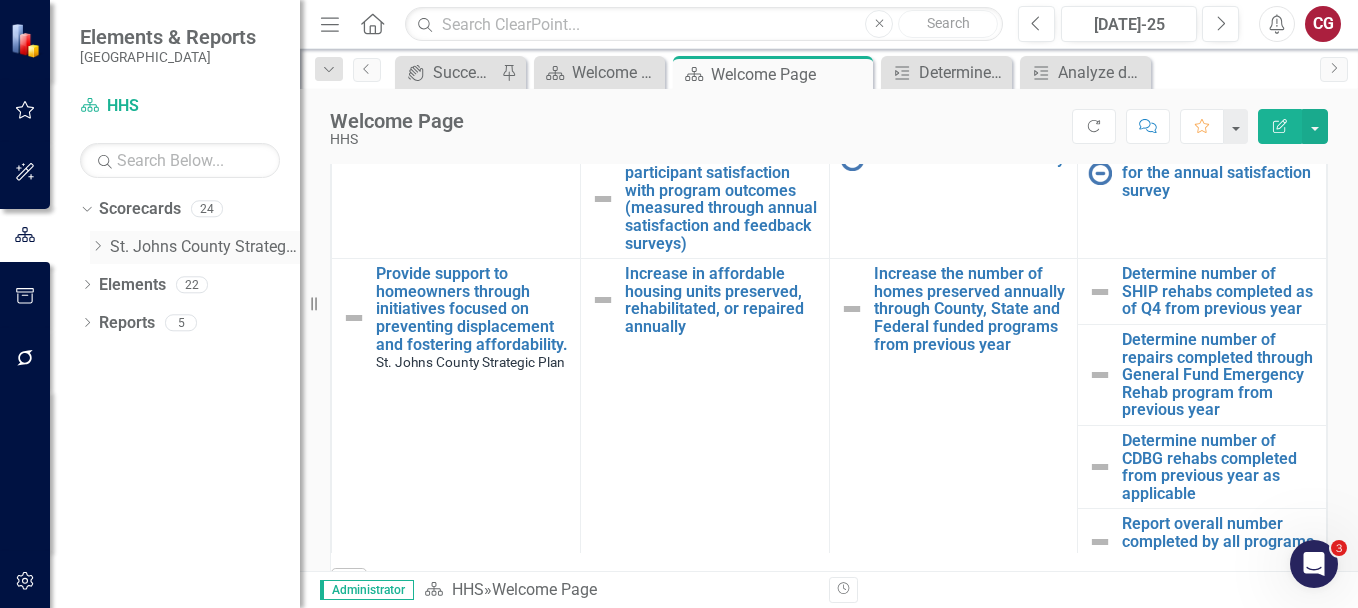 click 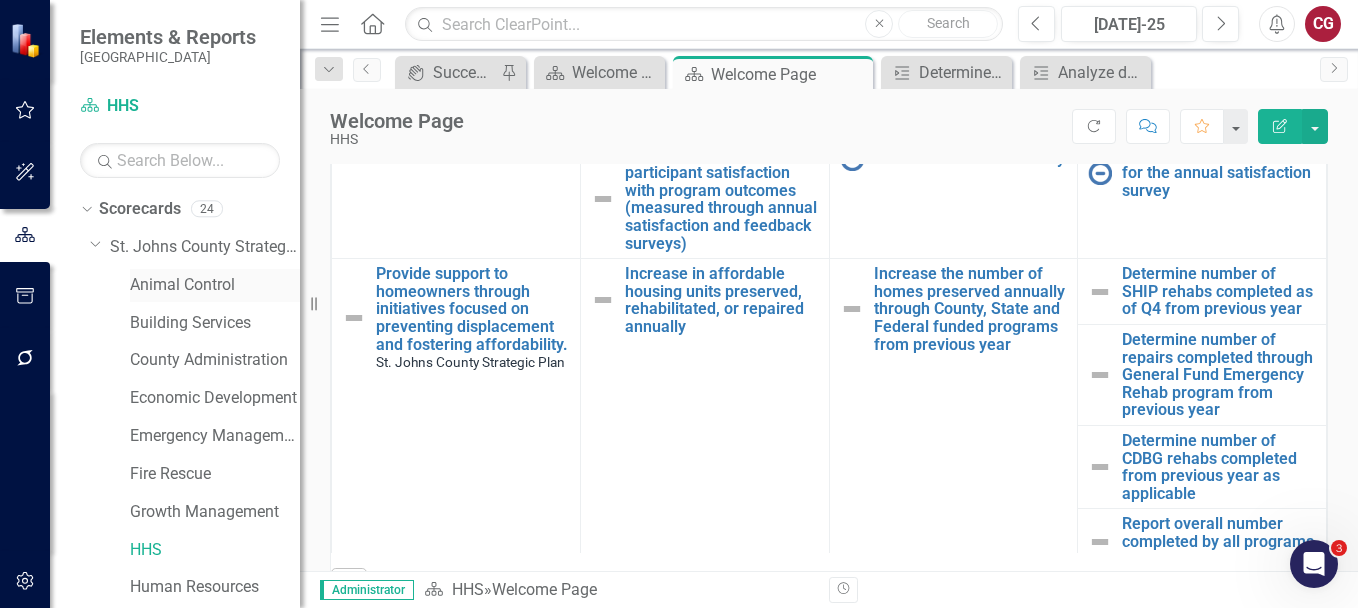 click on "Animal Control" at bounding box center [215, 285] 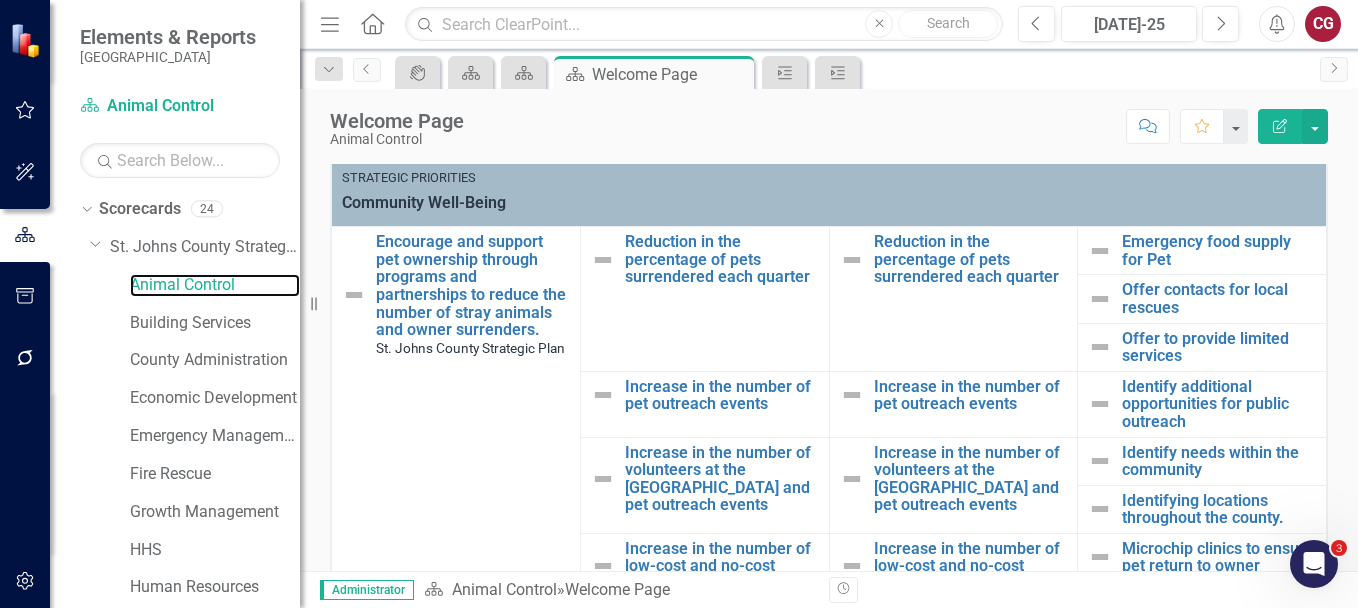 scroll, scrollTop: 465, scrollLeft: 0, axis: vertical 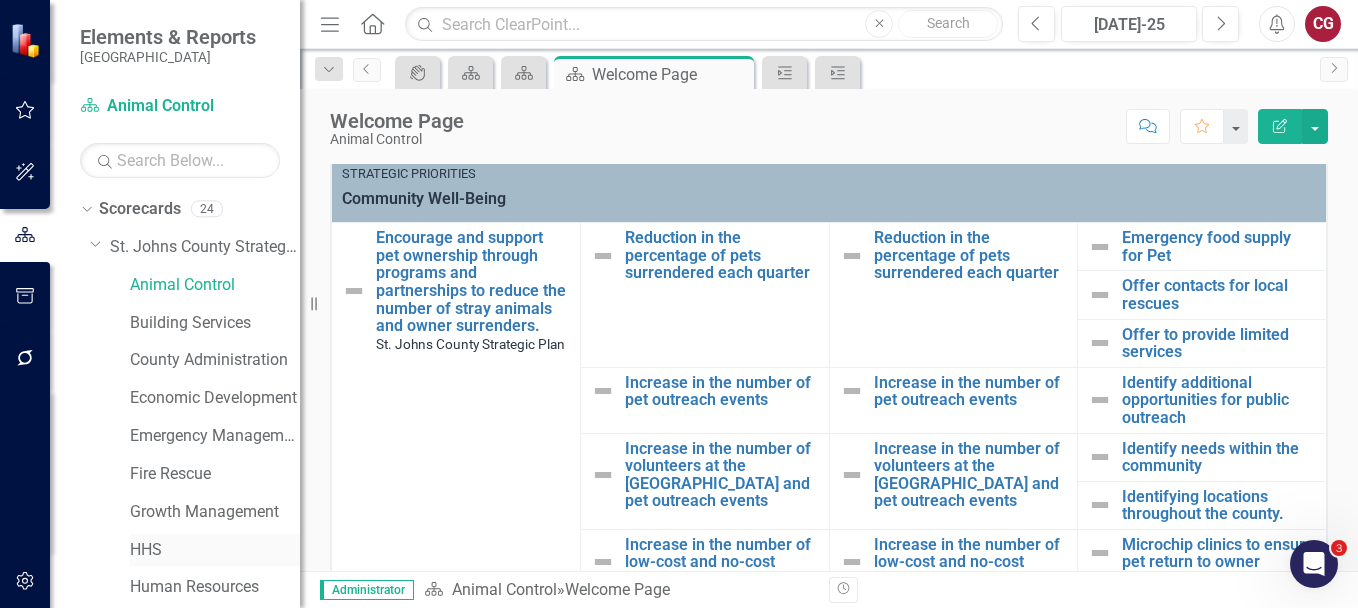 click on "HHS" at bounding box center (215, 550) 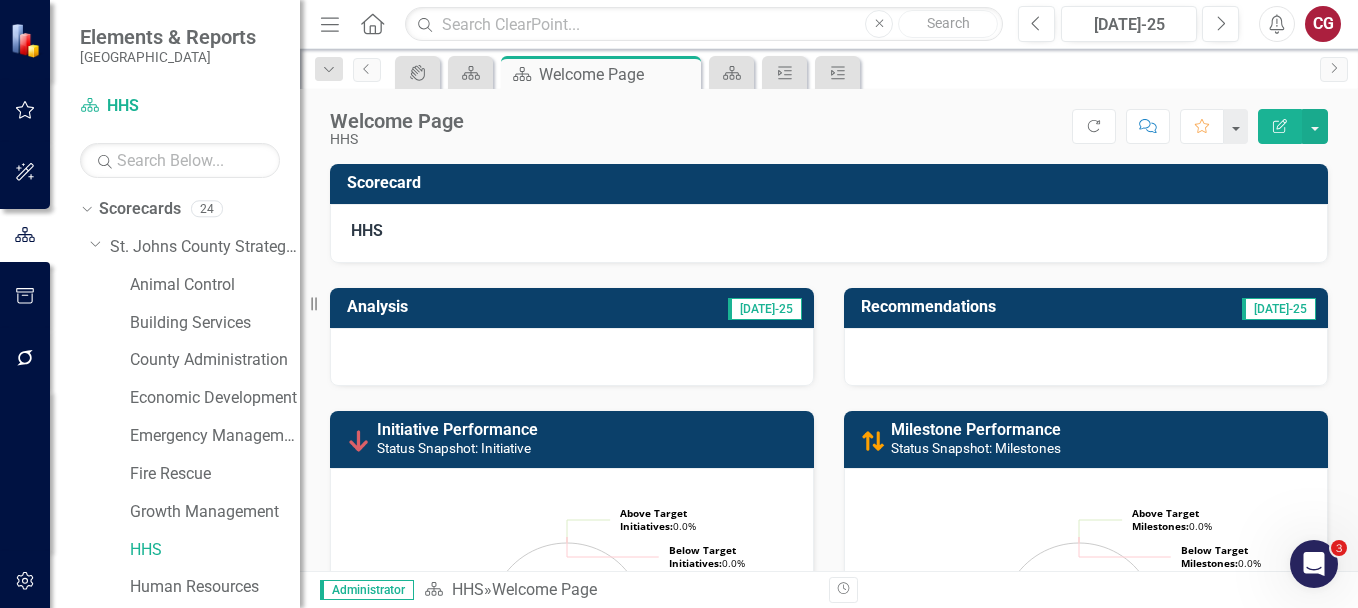 drag, startPoint x: 1357, startPoint y: 330, endPoint x: 931, endPoint y: 132, distance: 469.7659 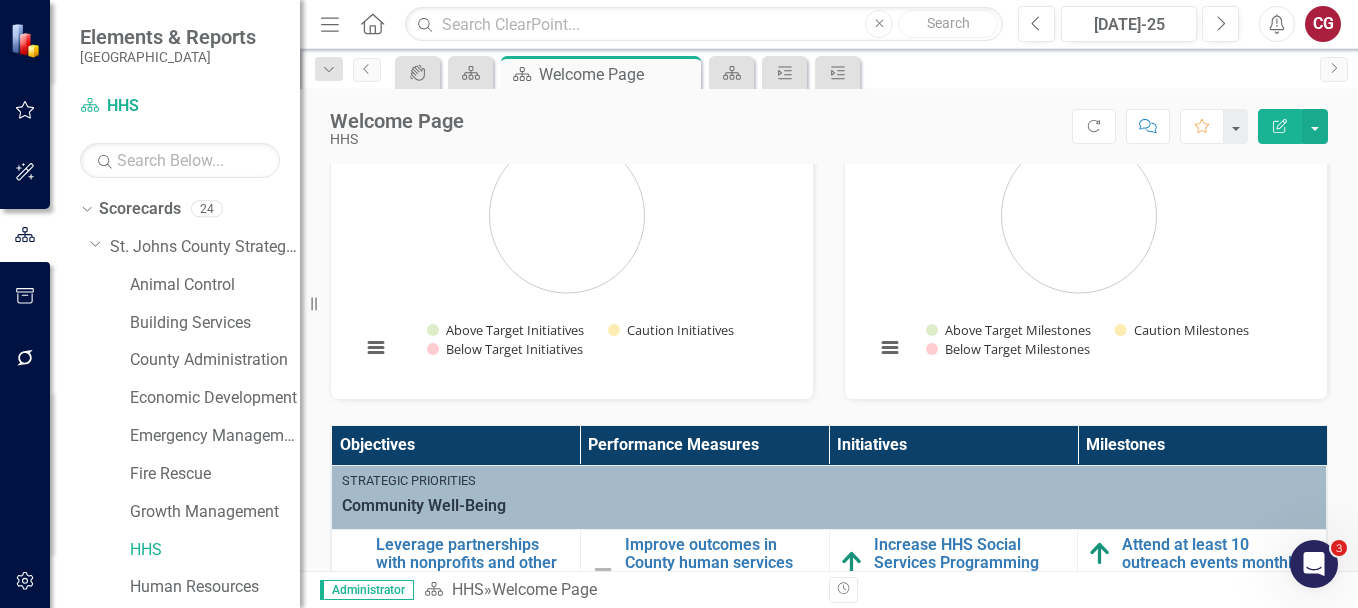scroll, scrollTop: 464, scrollLeft: 0, axis: vertical 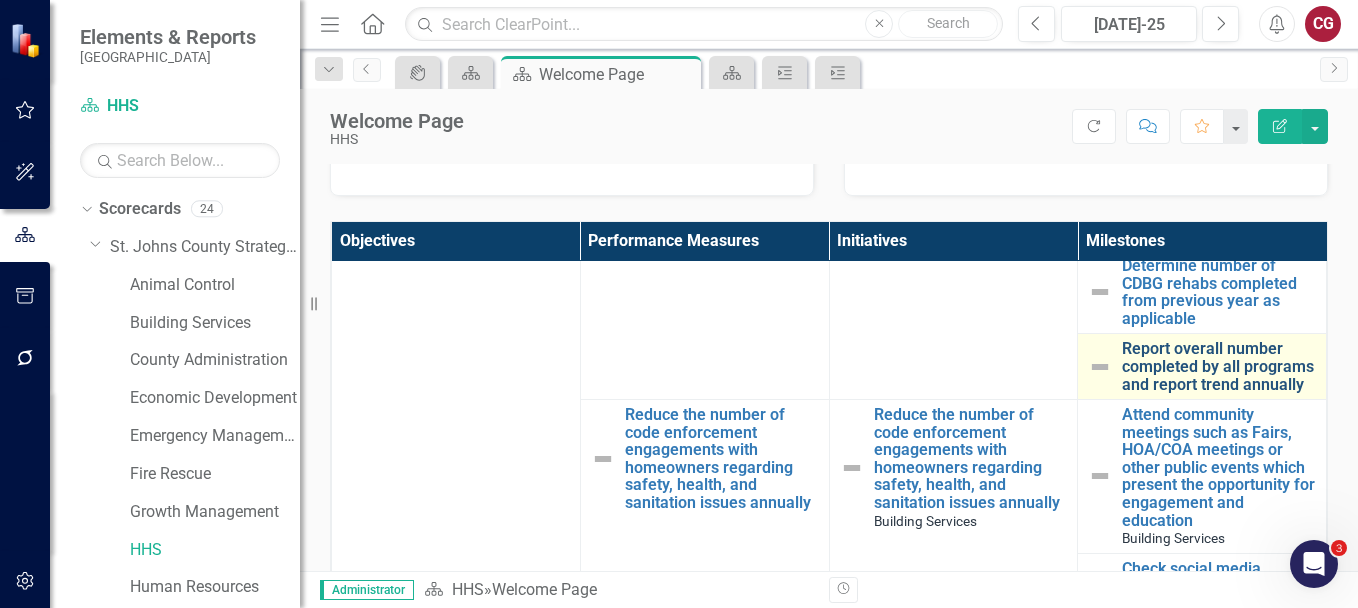 click on "Report overall number completed by all programs and report trend annually" at bounding box center (1219, 366) 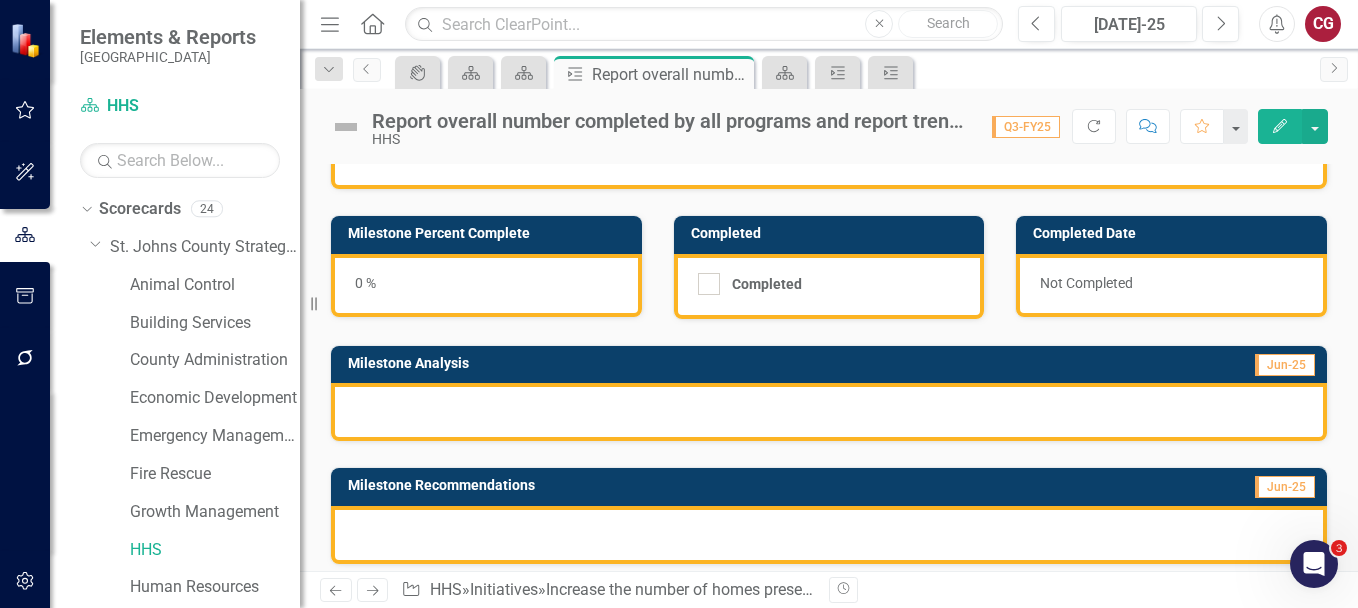 scroll, scrollTop: 67, scrollLeft: 0, axis: vertical 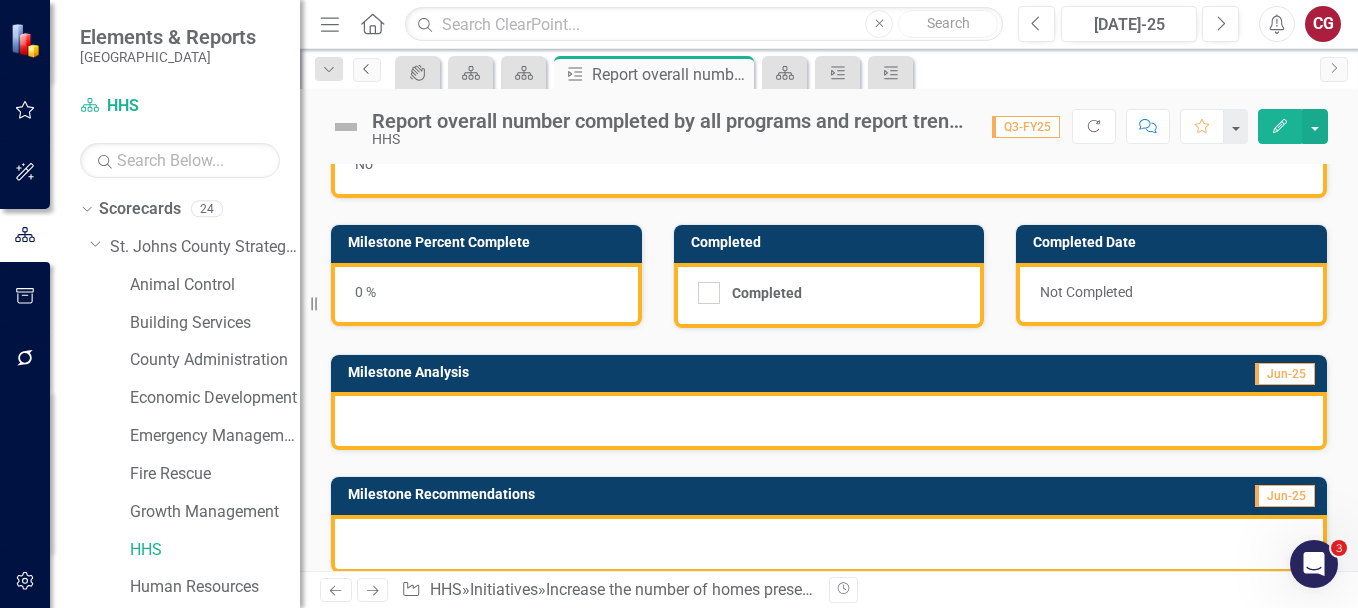 click on "Previous" at bounding box center [367, 70] 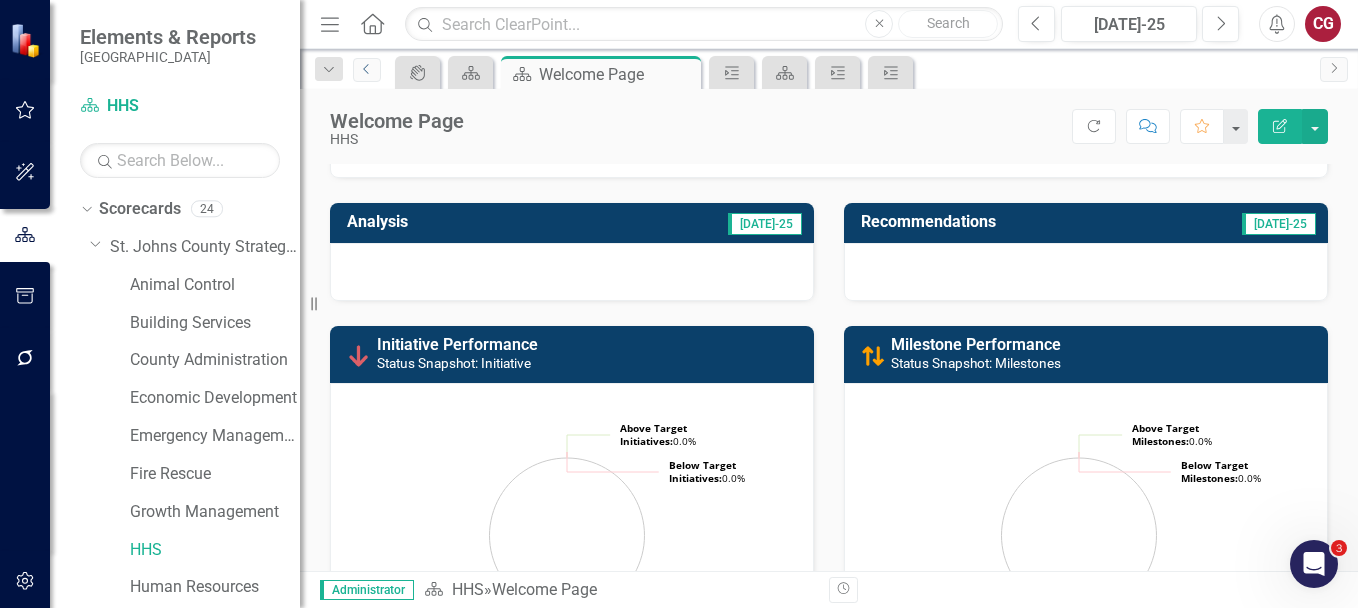 scroll, scrollTop: 97, scrollLeft: 0, axis: vertical 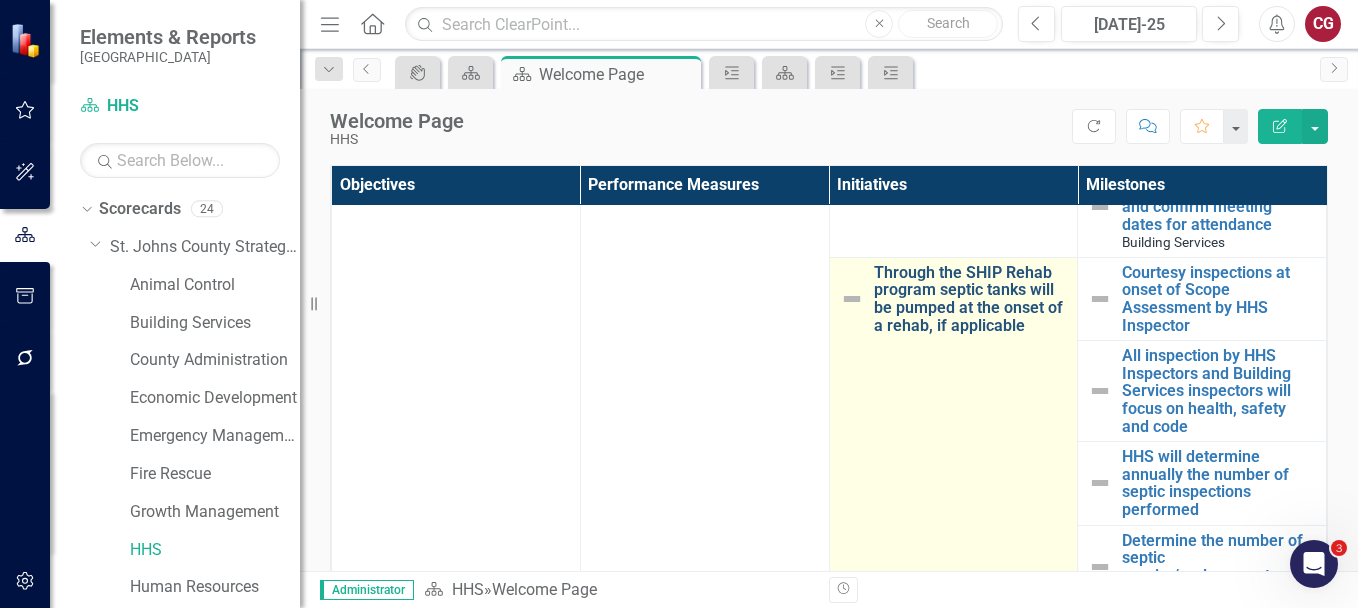 click on "Through the SHIP Rehab program septic tanks will be pumped at the onset of a rehab, if applicable" at bounding box center (971, 299) 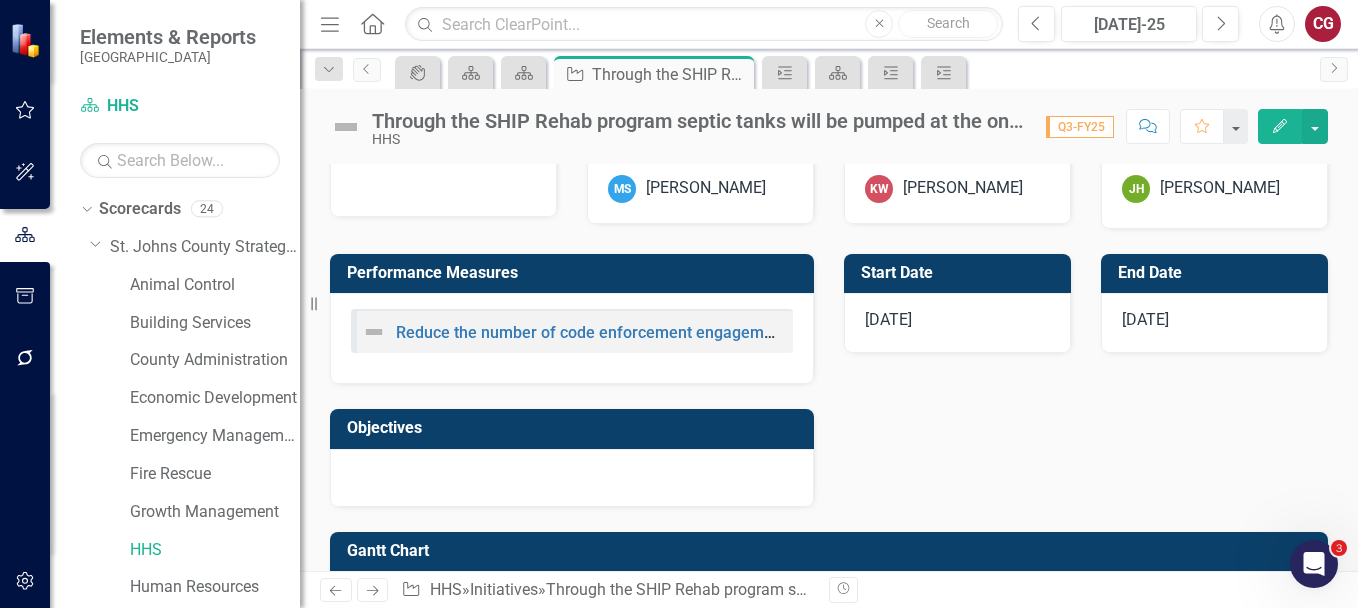 scroll, scrollTop: 847, scrollLeft: 0, axis: vertical 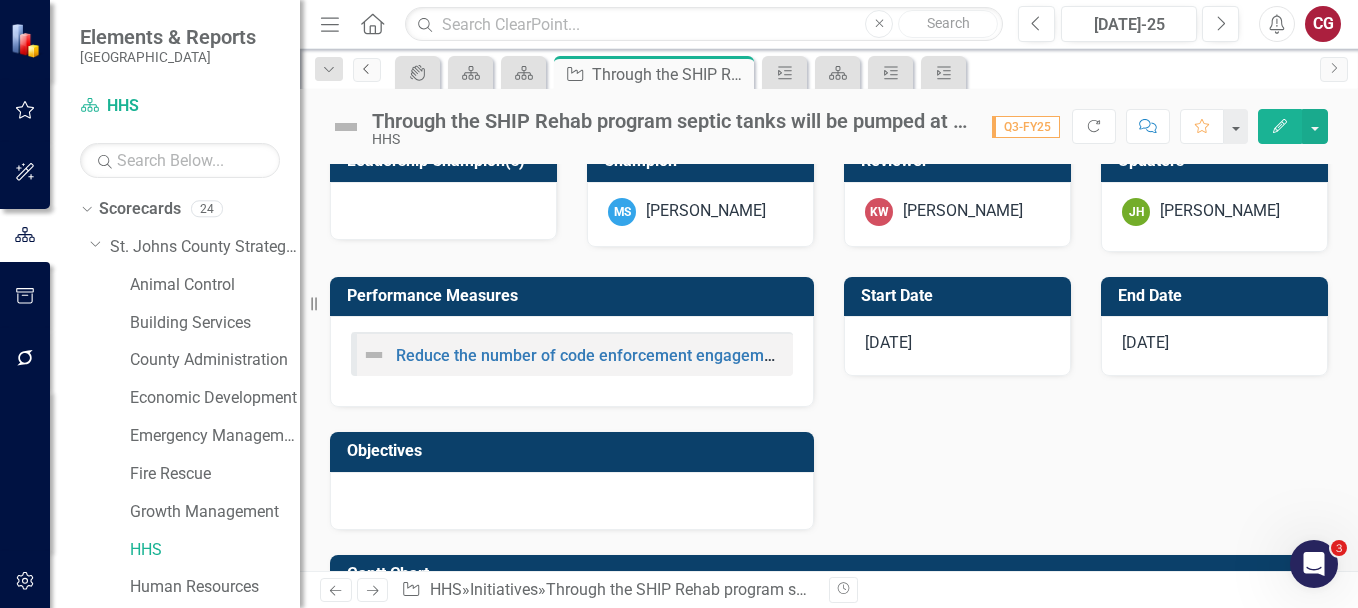 click 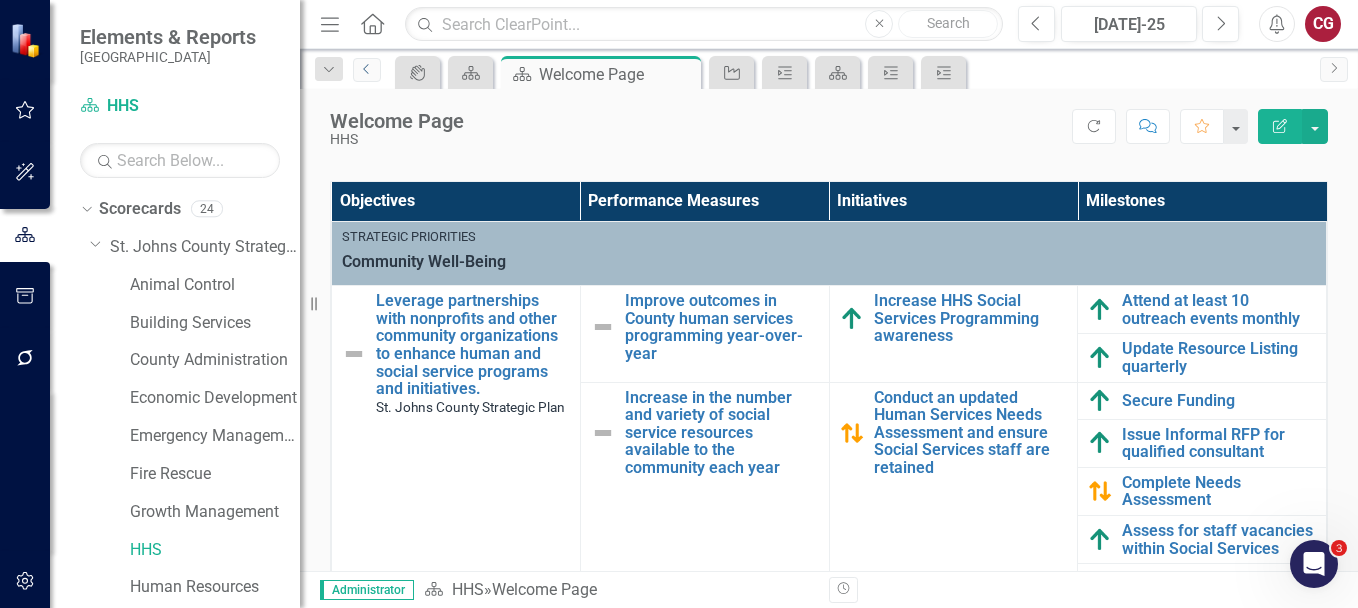 scroll, scrollTop: 706, scrollLeft: 0, axis: vertical 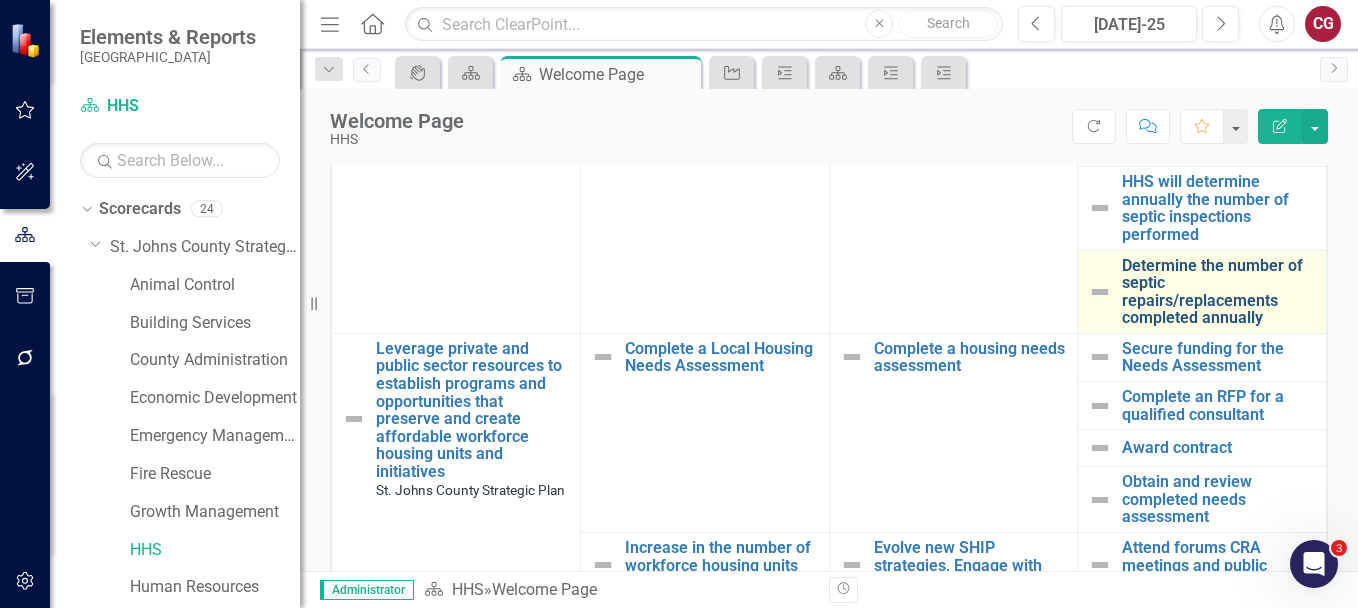 click on "Determine the number of septic repairs/replacements completed annually" at bounding box center (1219, 292) 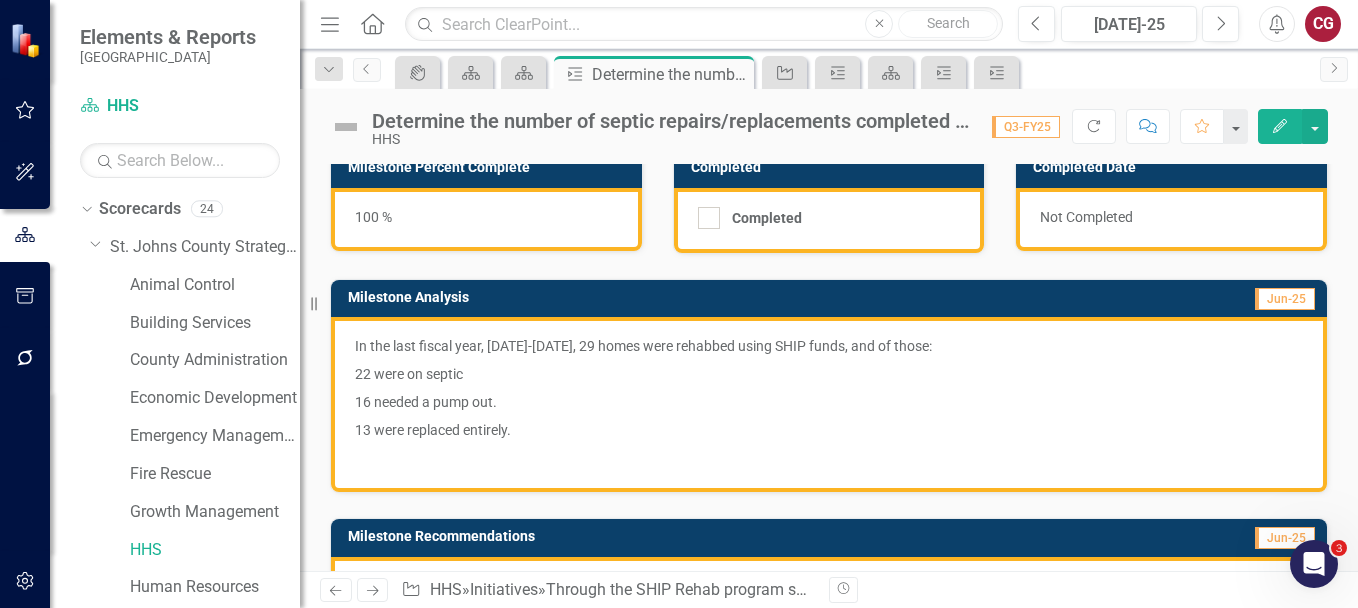 scroll, scrollTop: 144, scrollLeft: 0, axis: vertical 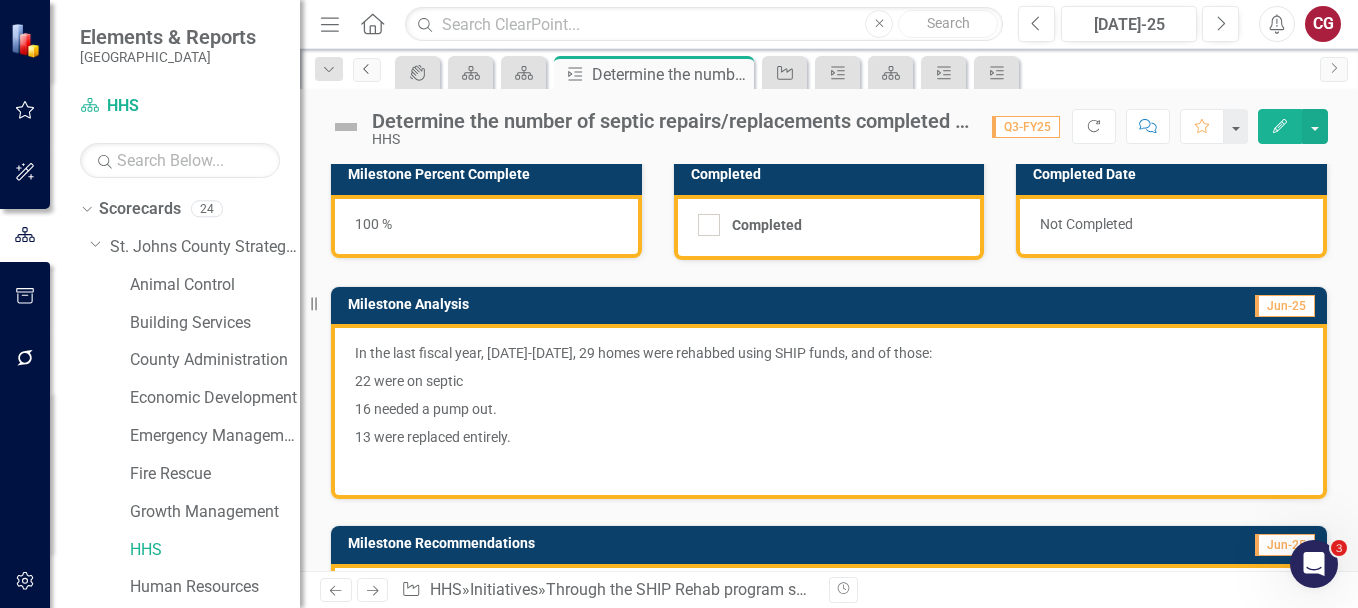 click on "Previous" at bounding box center [367, 70] 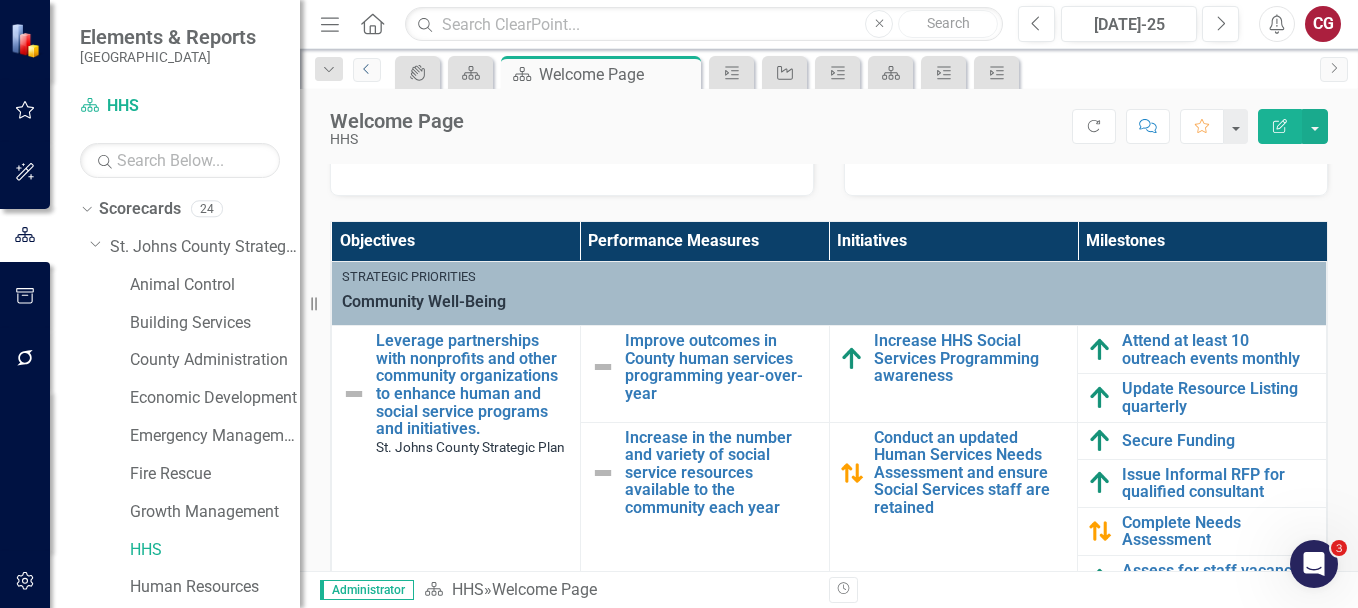 scroll, scrollTop: 636, scrollLeft: 0, axis: vertical 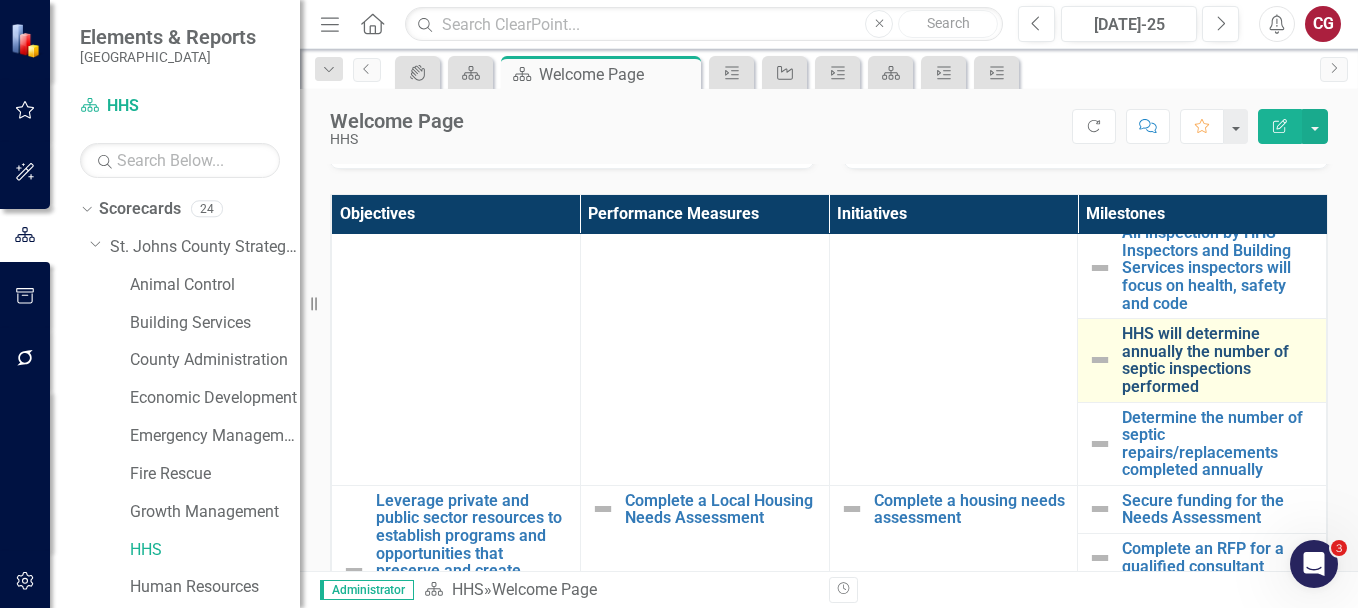 click on "HHS will determine annually the number of septic inspections performed" at bounding box center (1219, 360) 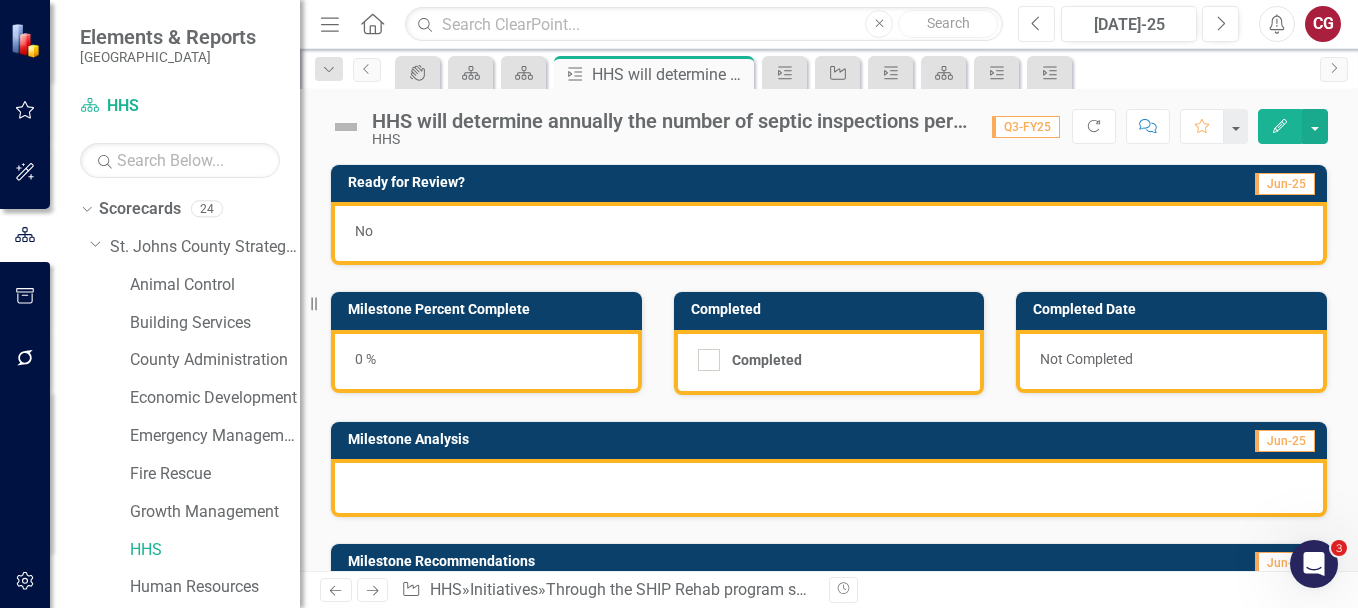 click on "Previous" 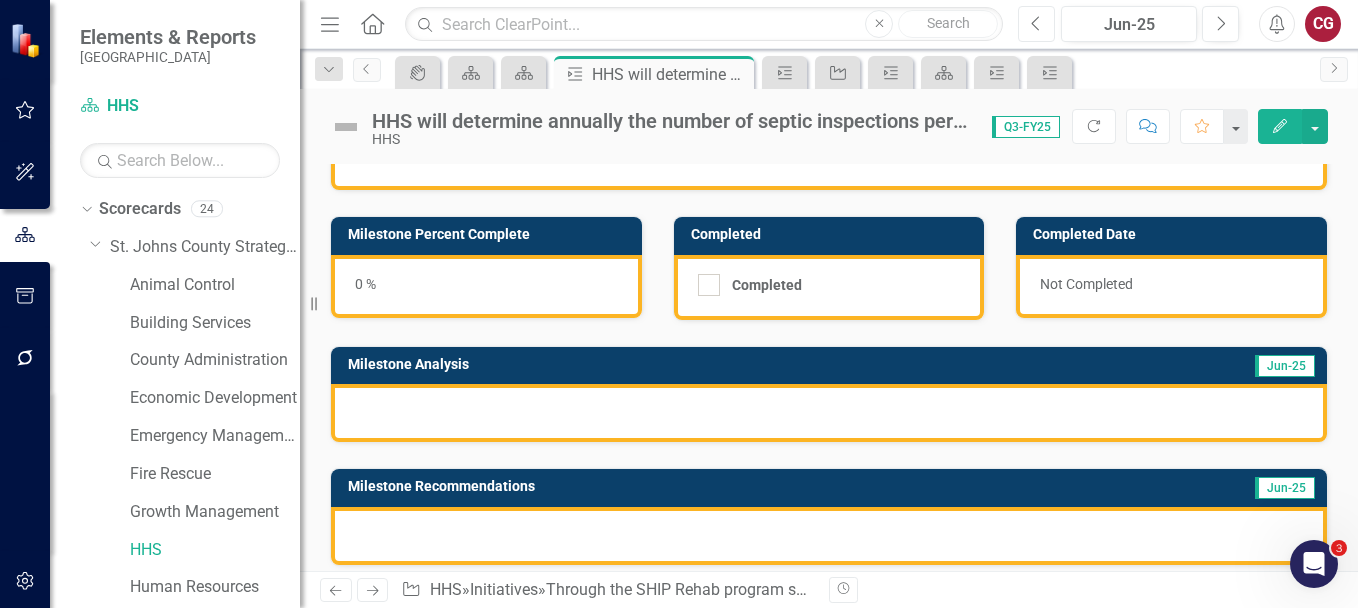 scroll, scrollTop: 70, scrollLeft: 0, axis: vertical 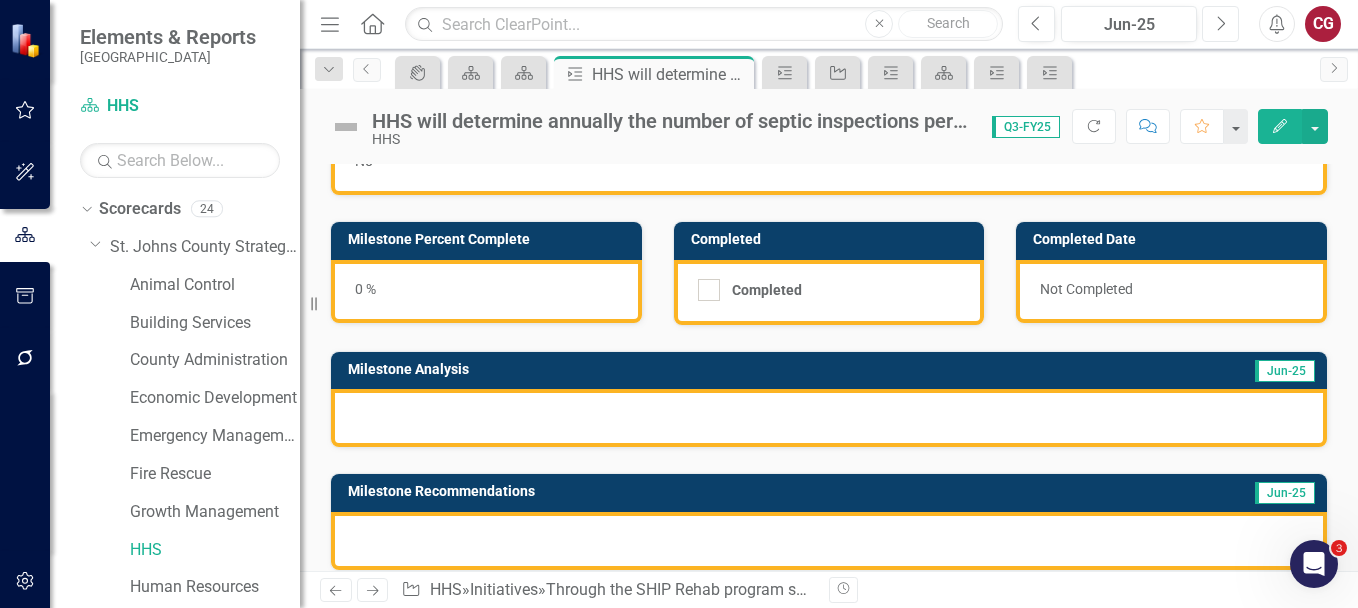 click on "Next" at bounding box center (1220, 24) 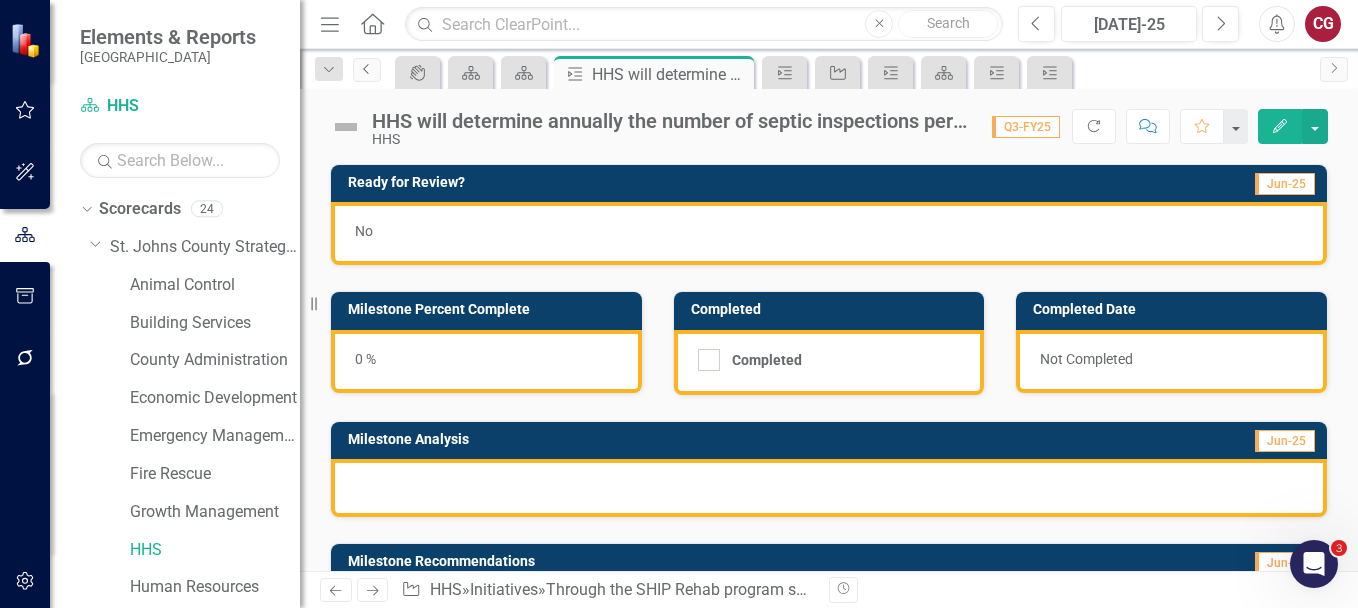 click on "Previous" at bounding box center [367, 70] 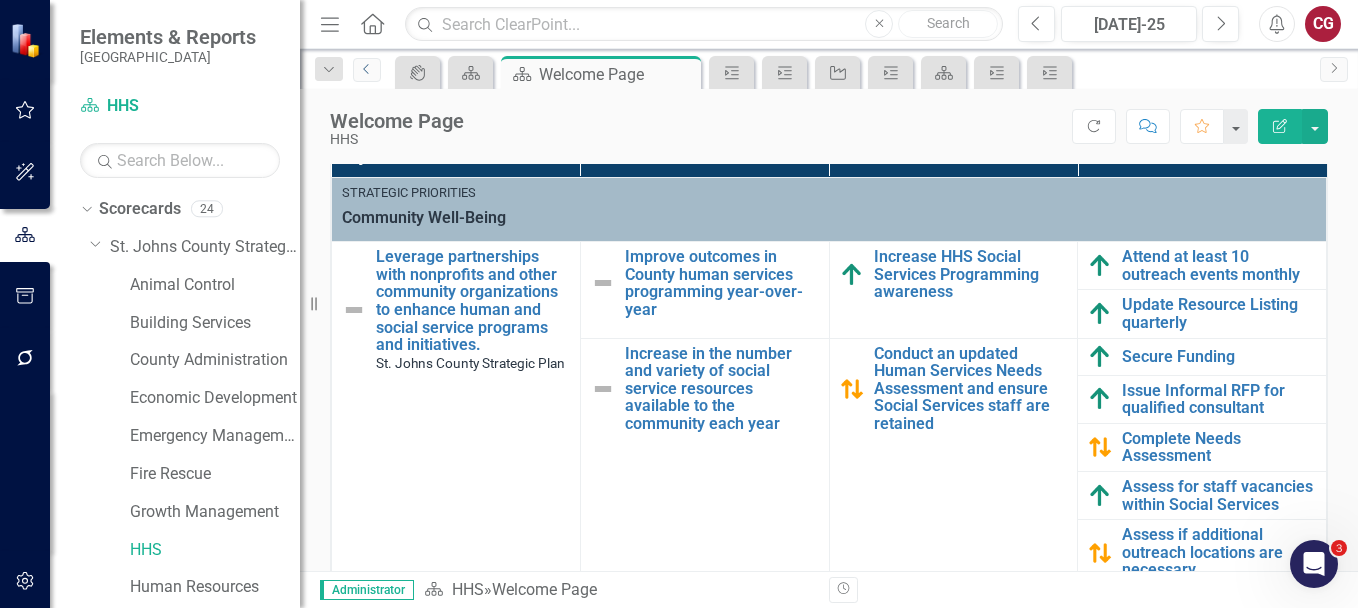 scroll, scrollTop: 756, scrollLeft: 0, axis: vertical 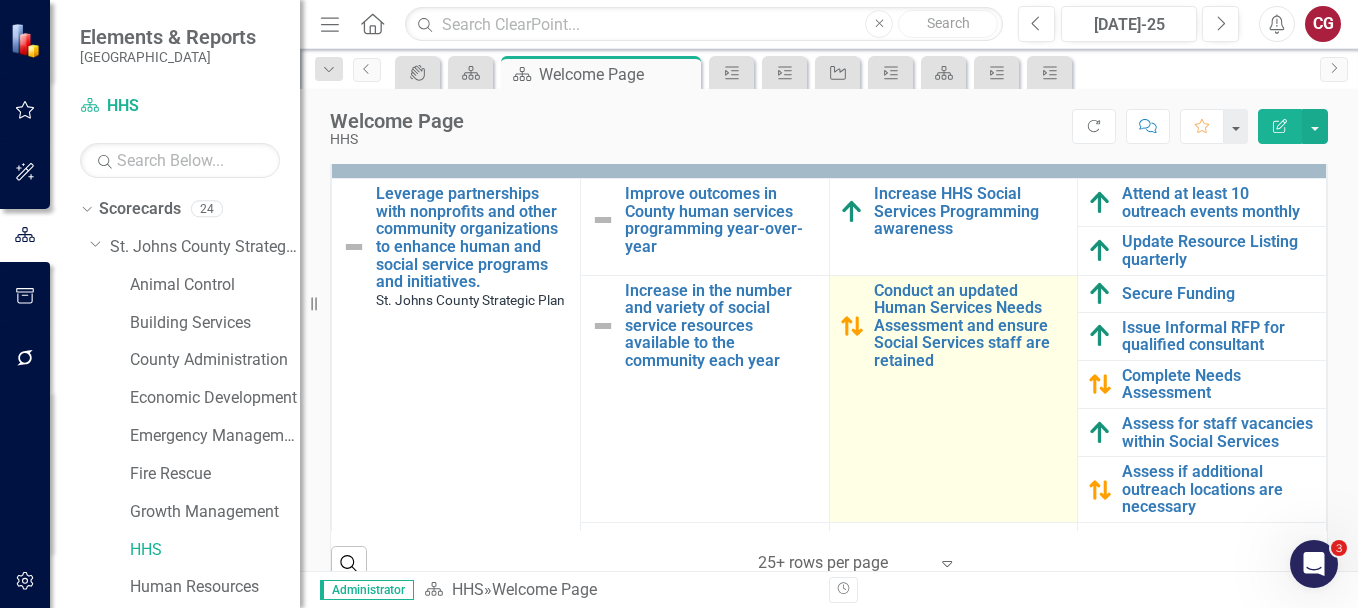 drag, startPoint x: 1356, startPoint y: 398, endPoint x: 827, endPoint y: 465, distance: 533.226 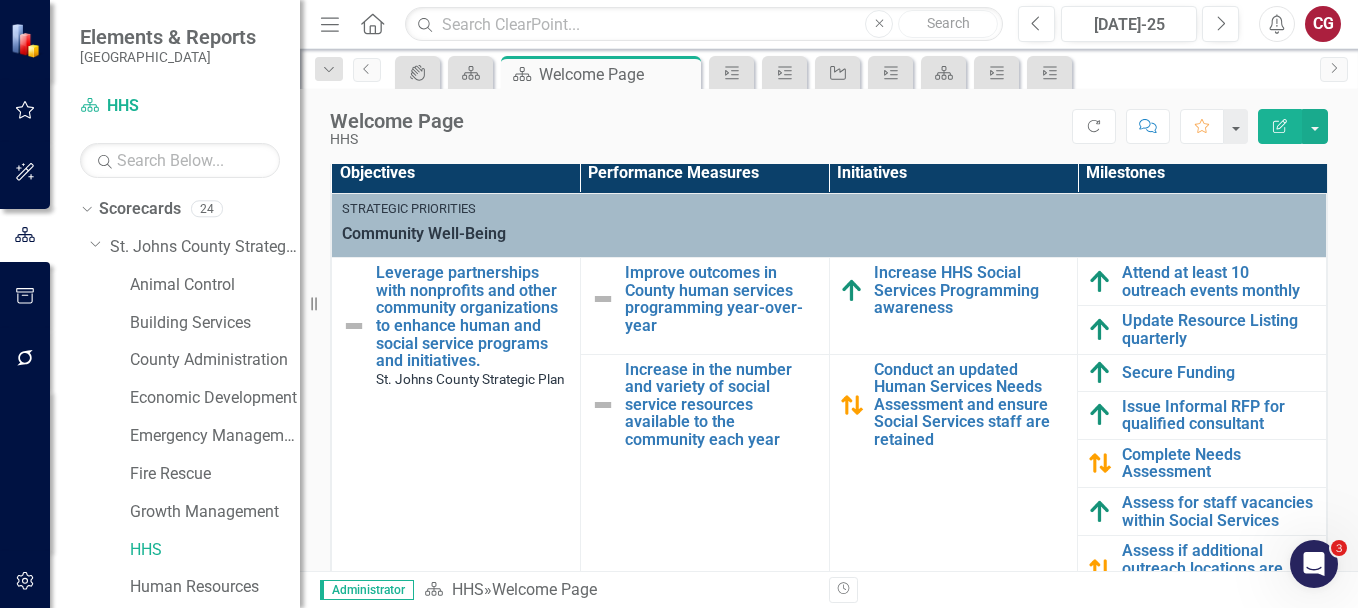 scroll, scrollTop: 627, scrollLeft: 0, axis: vertical 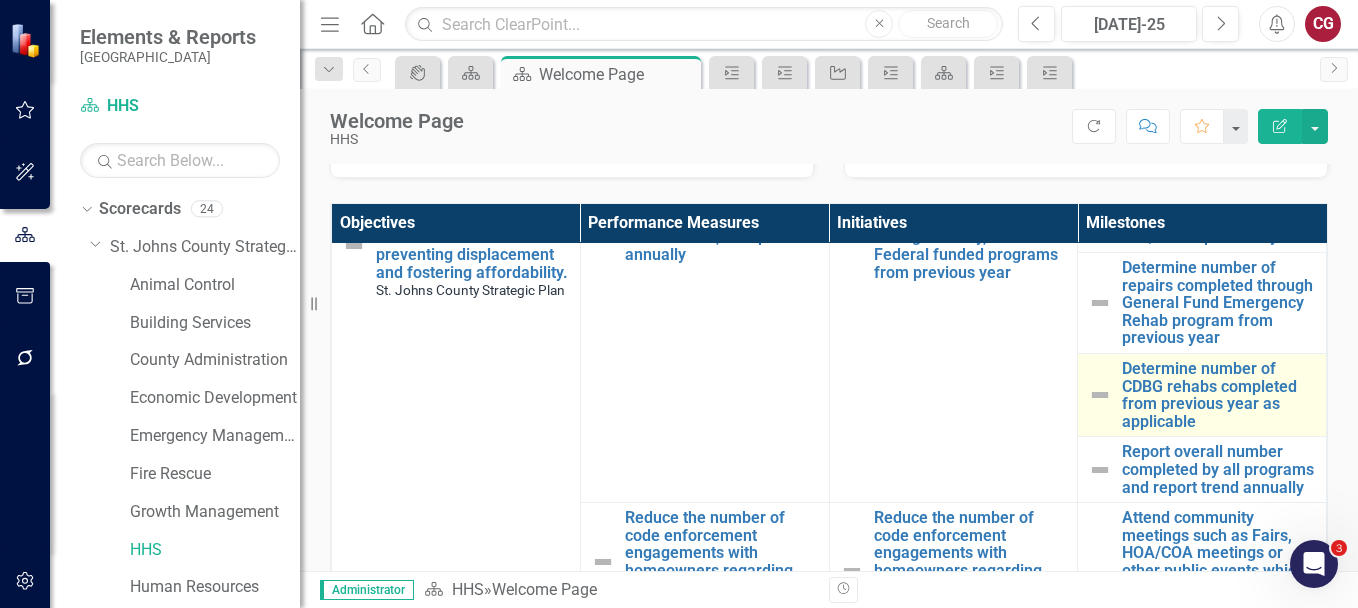 click at bounding box center [1100, 395] 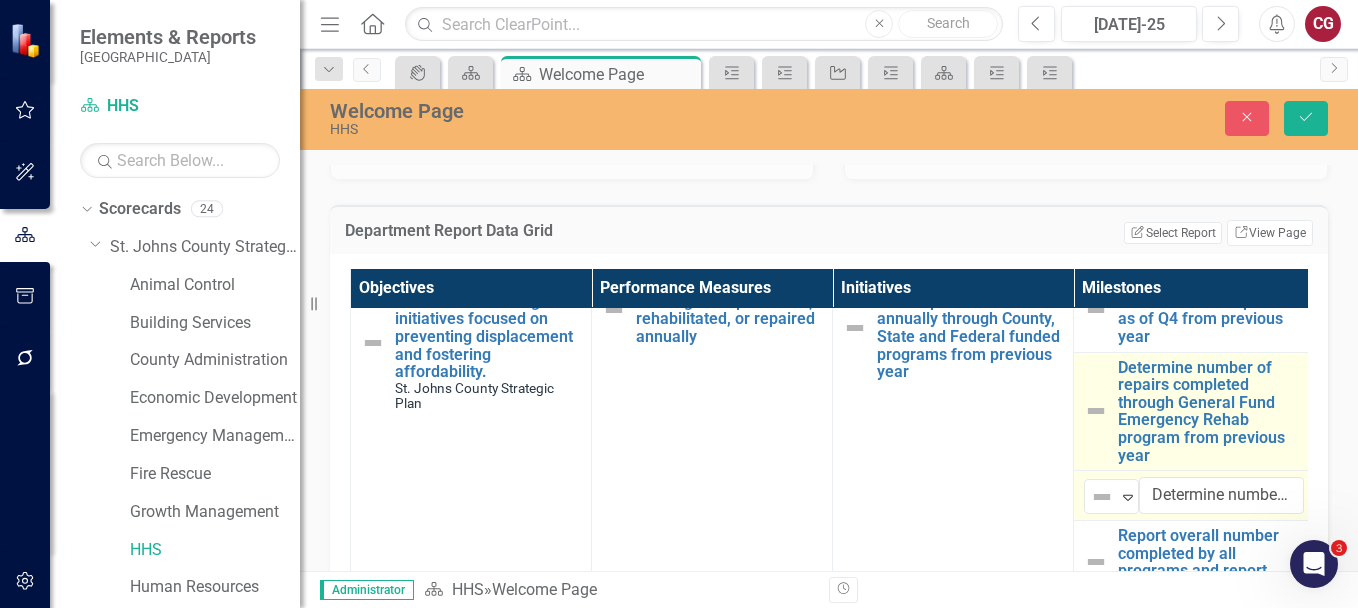 click at bounding box center (1096, 411) 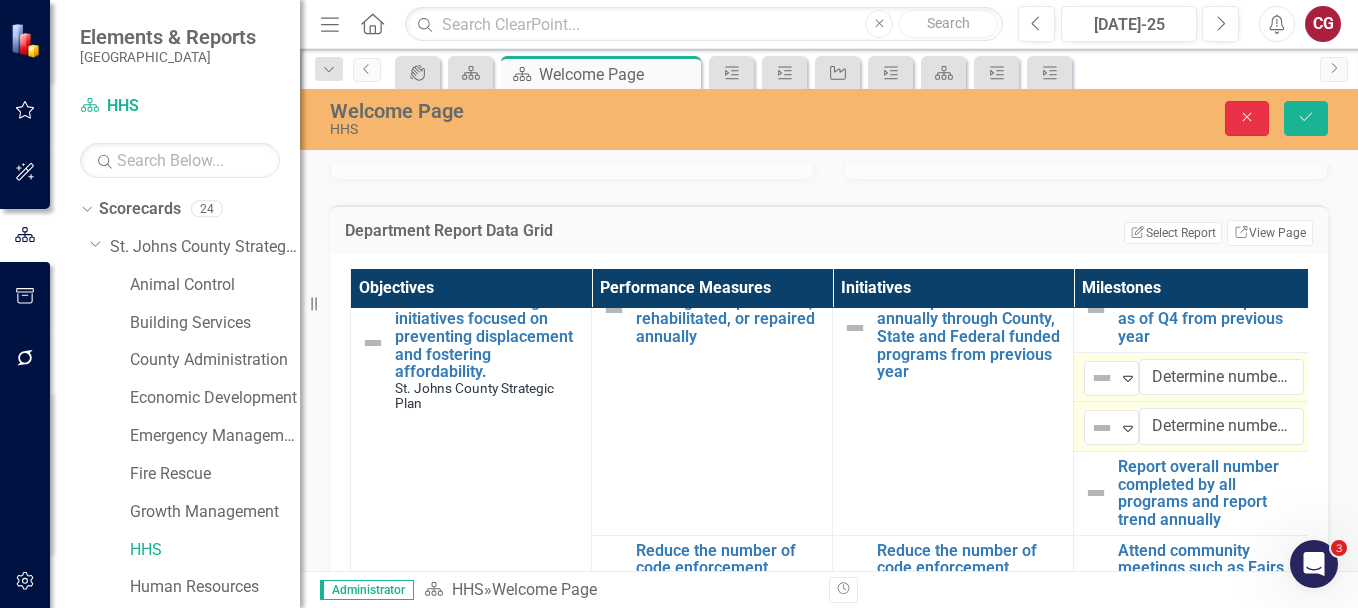 click on "Close" 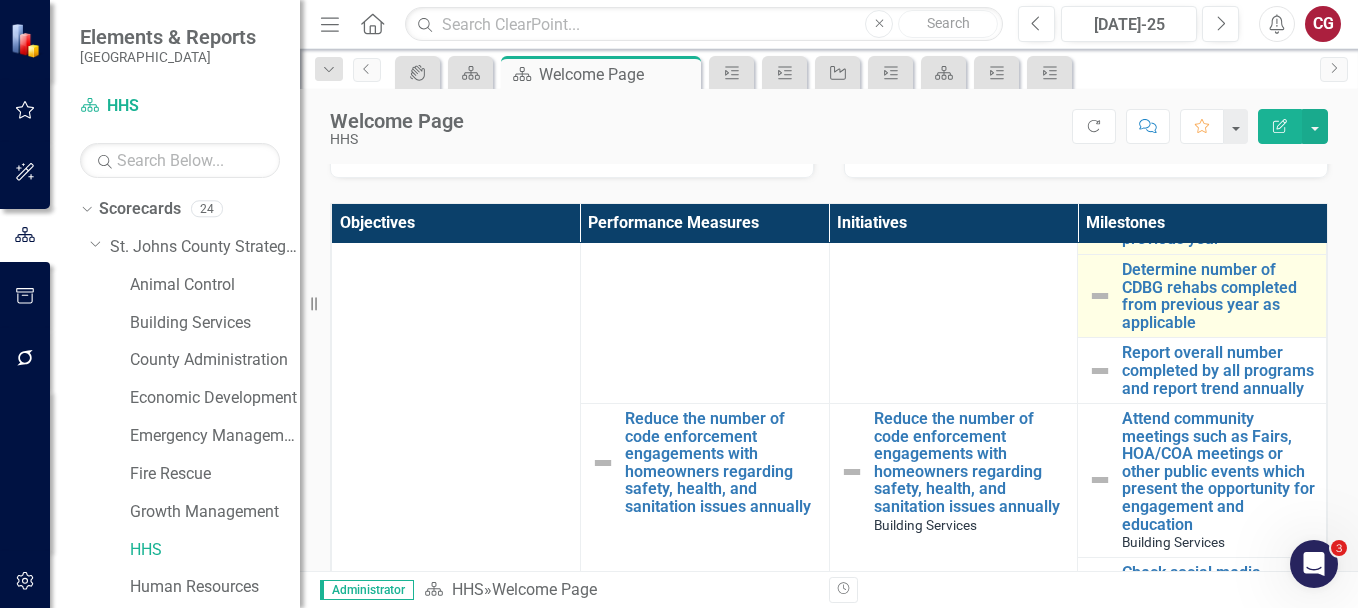 scroll, scrollTop: 944, scrollLeft: 0, axis: vertical 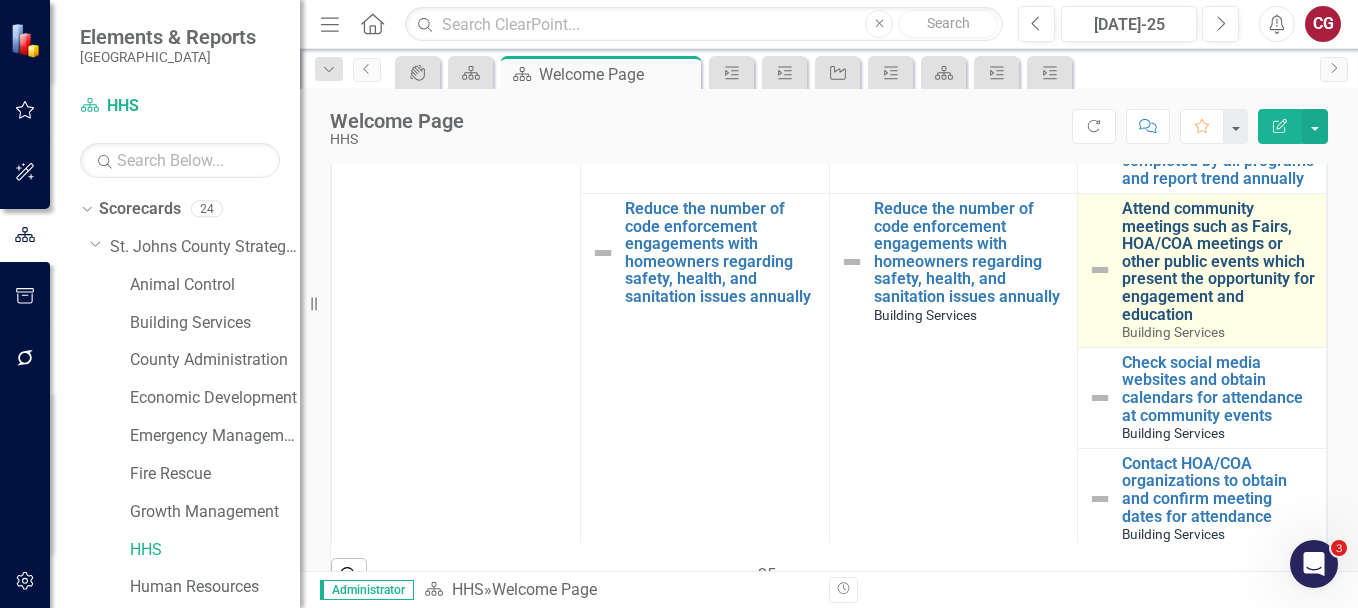 click on "Attend community meetings such as Fairs, HOA/COA meetings or other public events which present the opportunity for engagement and education" at bounding box center [1219, 261] 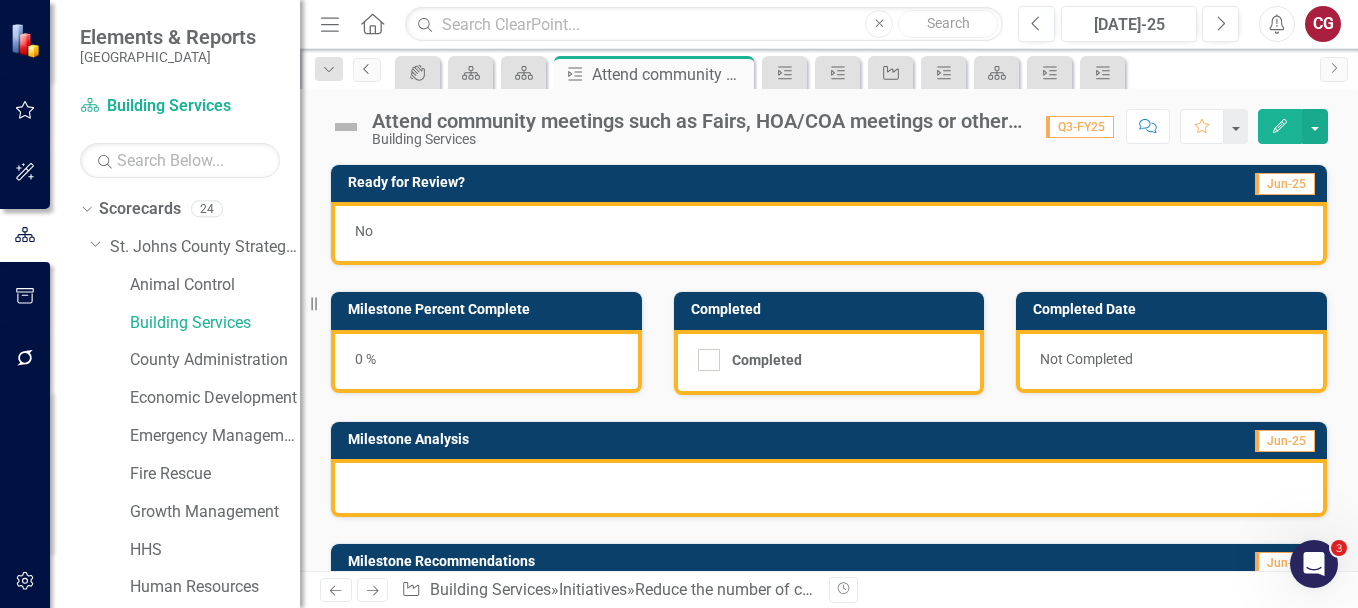 click on "Previous" at bounding box center (367, 70) 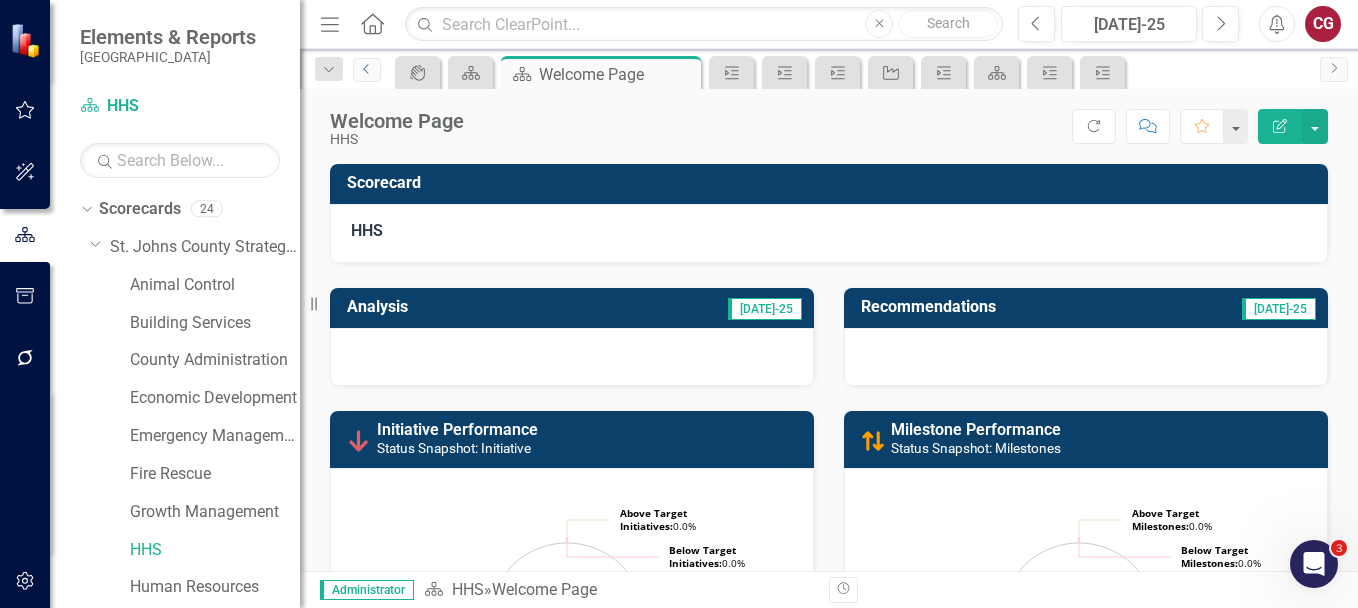 scroll, scrollTop: 411, scrollLeft: 0, axis: vertical 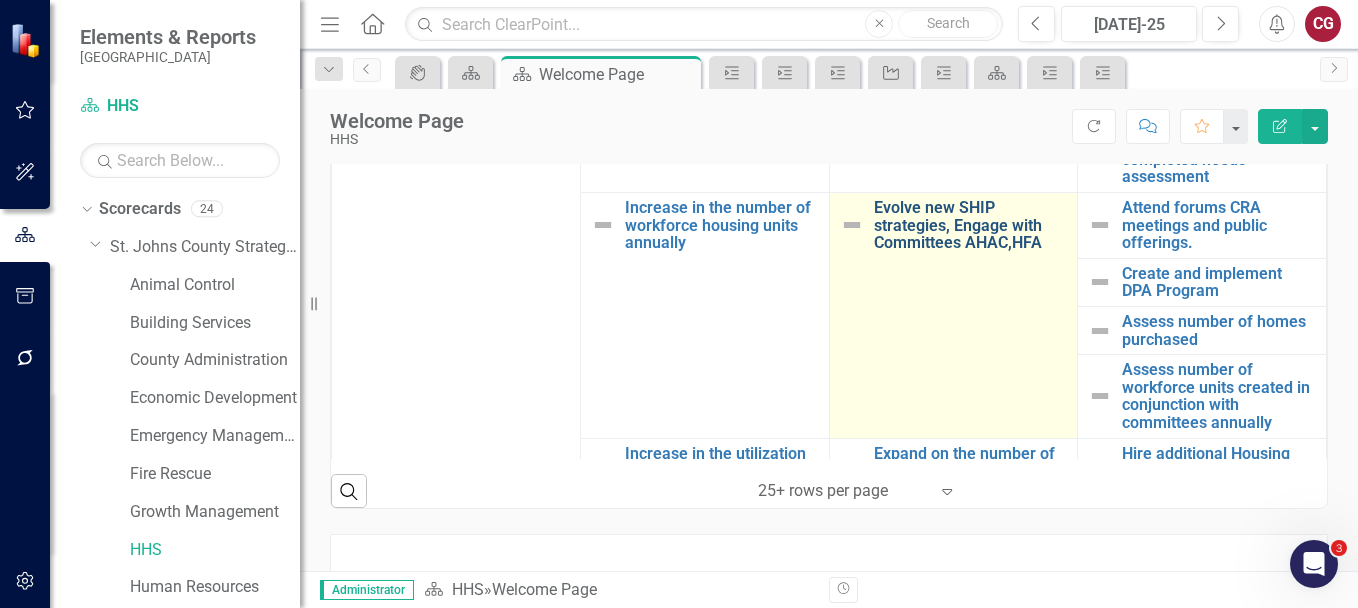 click on "Evolve new SHIP strategies, Engage with Committees AHAC,HFA" at bounding box center [971, 225] 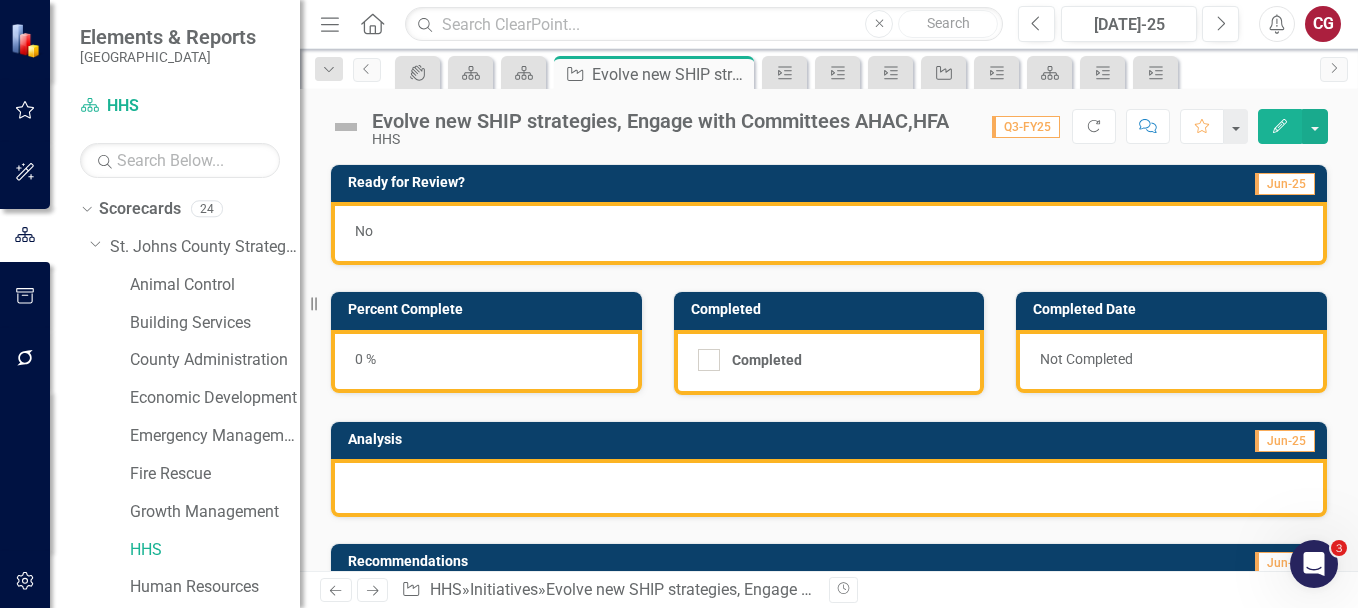 click at bounding box center (829, 488) 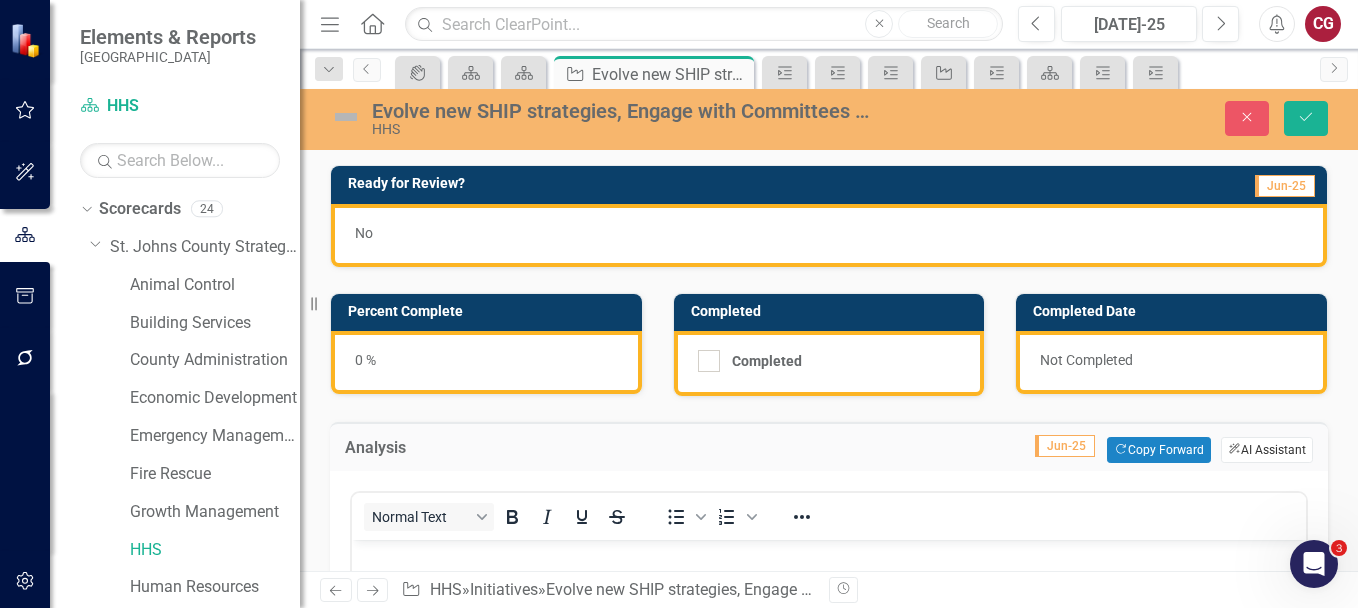 scroll, scrollTop: 0, scrollLeft: 0, axis: both 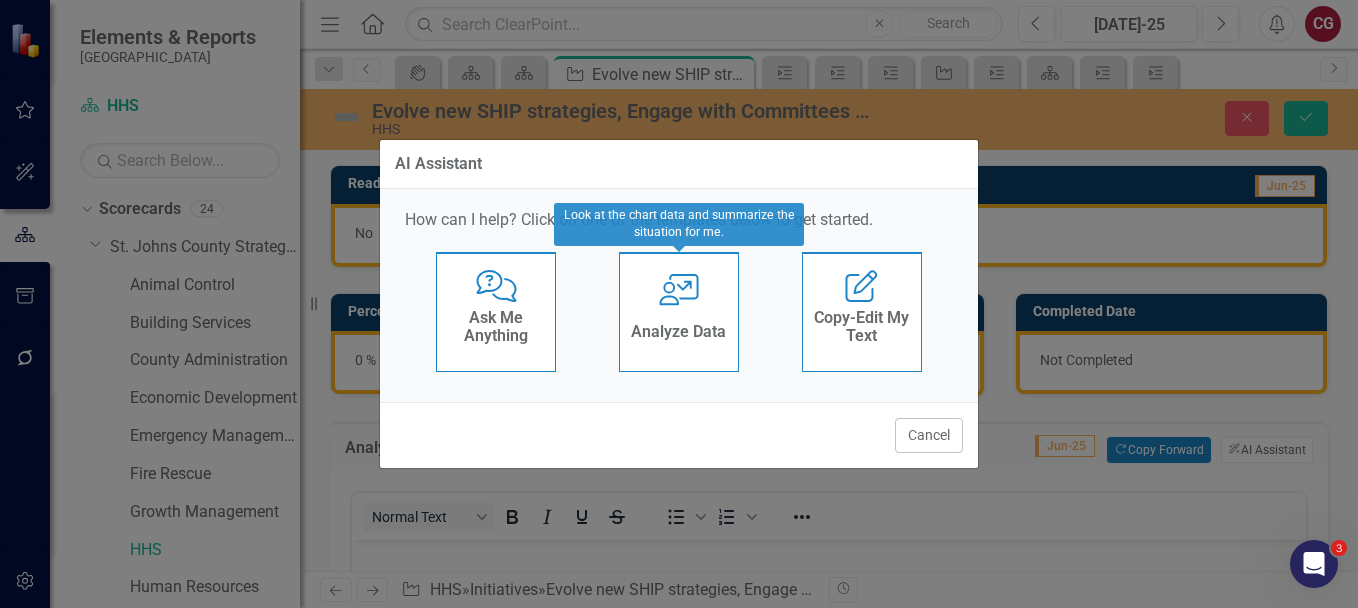 click on "Analyze Data" at bounding box center [678, 332] 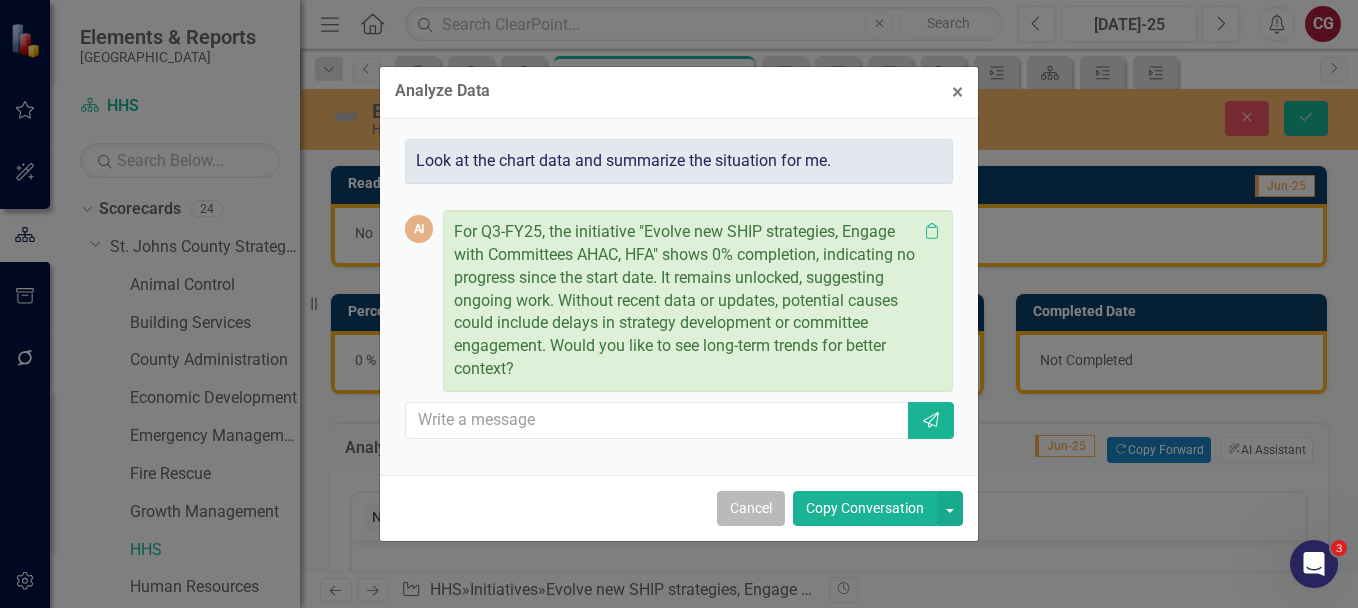 click on "Cancel" at bounding box center (751, 508) 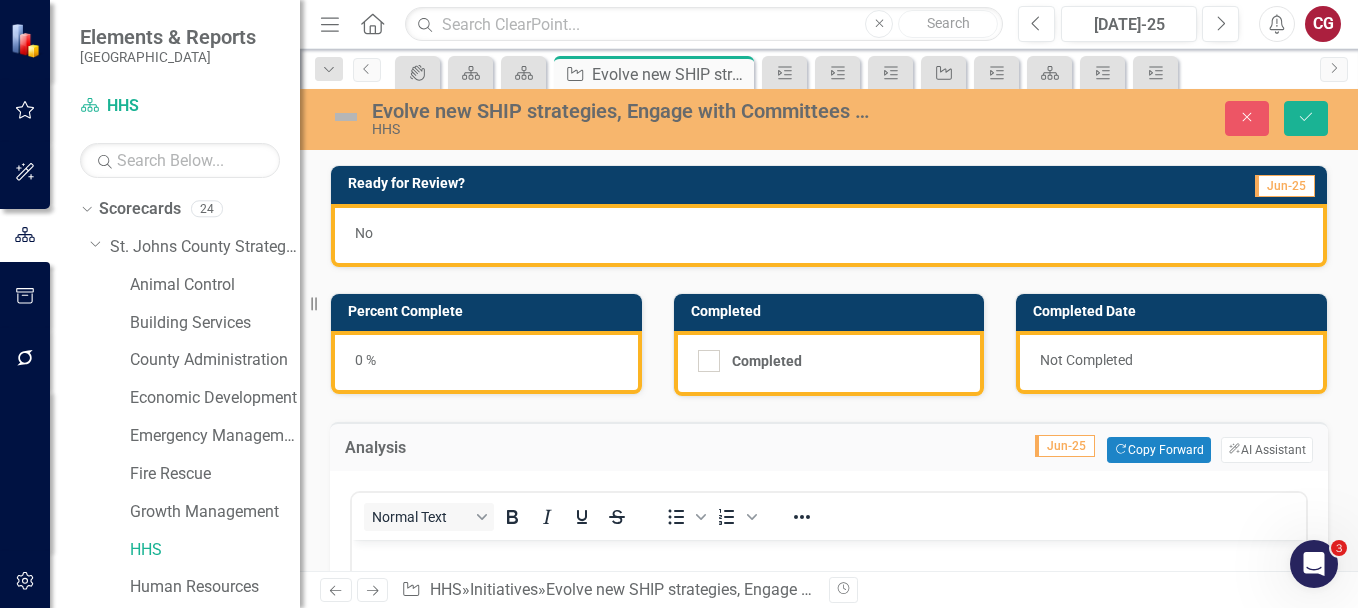 click 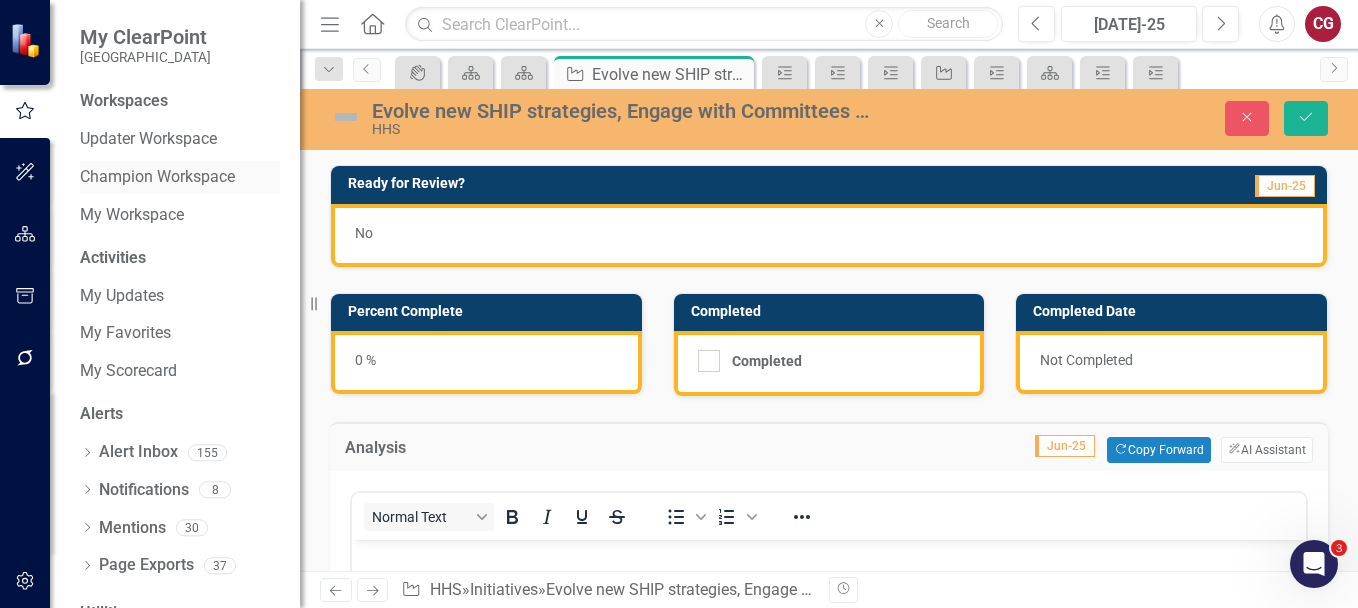 click on "Champion Workspace" at bounding box center (180, 177) 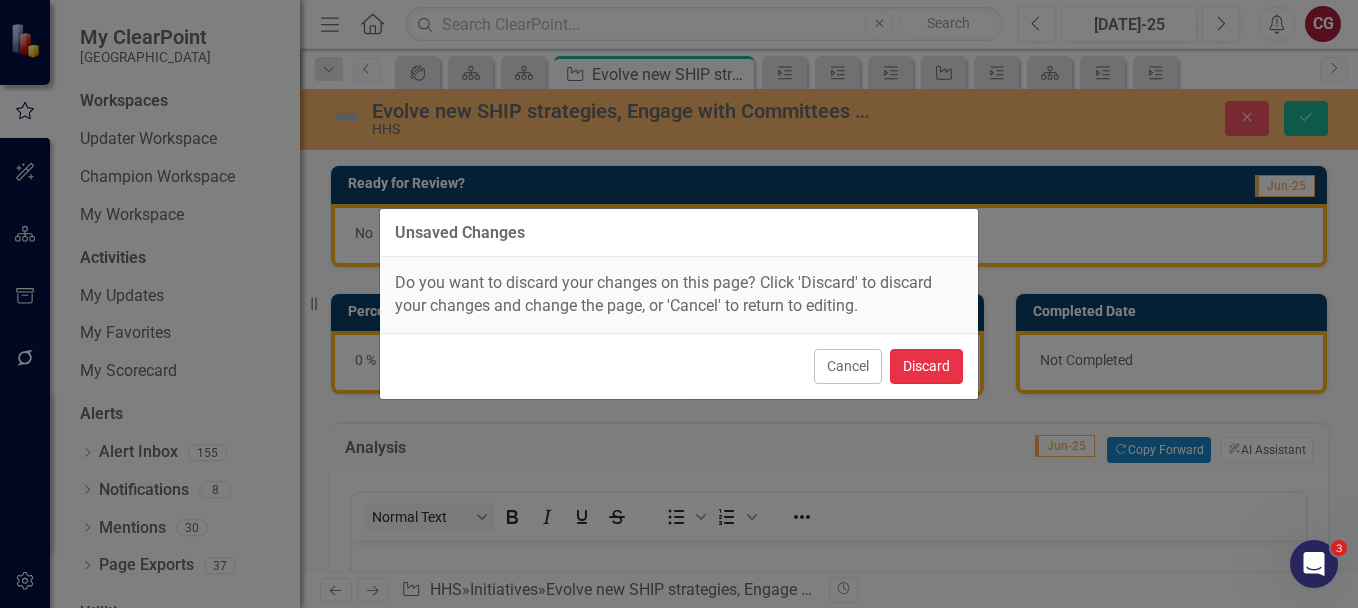 click on "Discard" at bounding box center (926, 366) 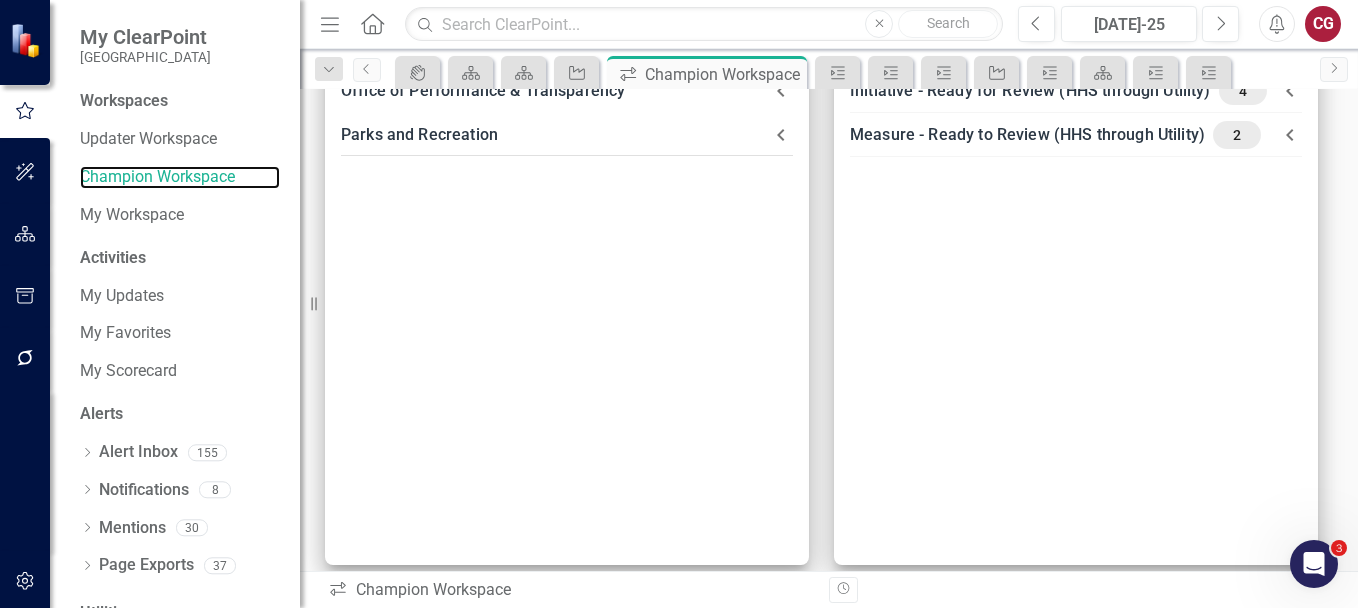 scroll, scrollTop: 178, scrollLeft: 0, axis: vertical 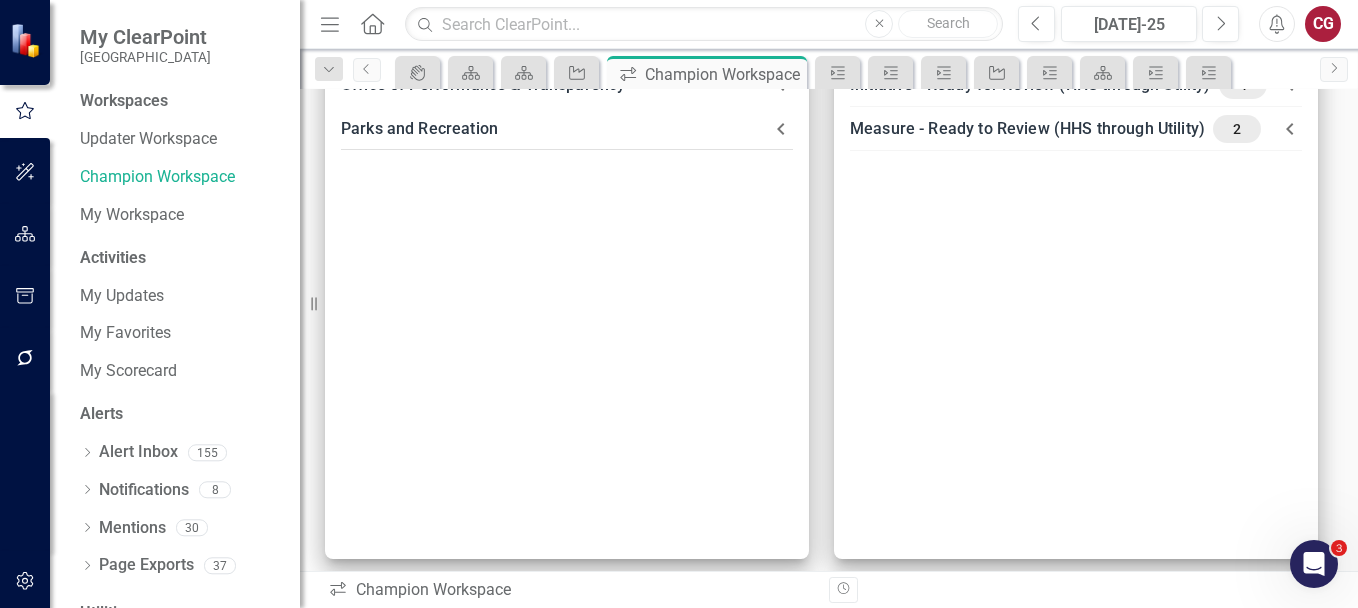click on "Alerts Dropdown Alert Inbox 155 Notification   Recalculation Complete Notification   Scorecard 170980 (Building Services) copy forward completed Notification   Monthly Updates Reminder #3 Dropdown Notifications 8 Initiative Create opportunities for the Public to engage in strategic planning for the community  -  Initiative - Ready for Review (HHS through Utility) Initiative Increase Transparency through Open Data and Reporting  -  Initiative - Ready for Review (HHS through Utility) Initiative Increase Transparency through Open Data and Reporting  -  Initiative - Ready for Review (HHS through Utility) Dropdown Mentions 30  @you   Just getting started on these.... Milestone update approval in Animal Control requested by   @[PERSON_NAME]  . Approvers:   @[PERSON_NAME]  ,   @[PERSON_NAME] (Office of Performance and Transparency)  ,   @ClearPoint Support  ,   @you  ,   @[PERSON_NAME]  Milestone update approval in Animal Control requested by   @[PERSON_NAME]  . Approvers:   @[PERSON_NAME]  ,  ,  ,   @you  ,  37" at bounding box center [180, 495] 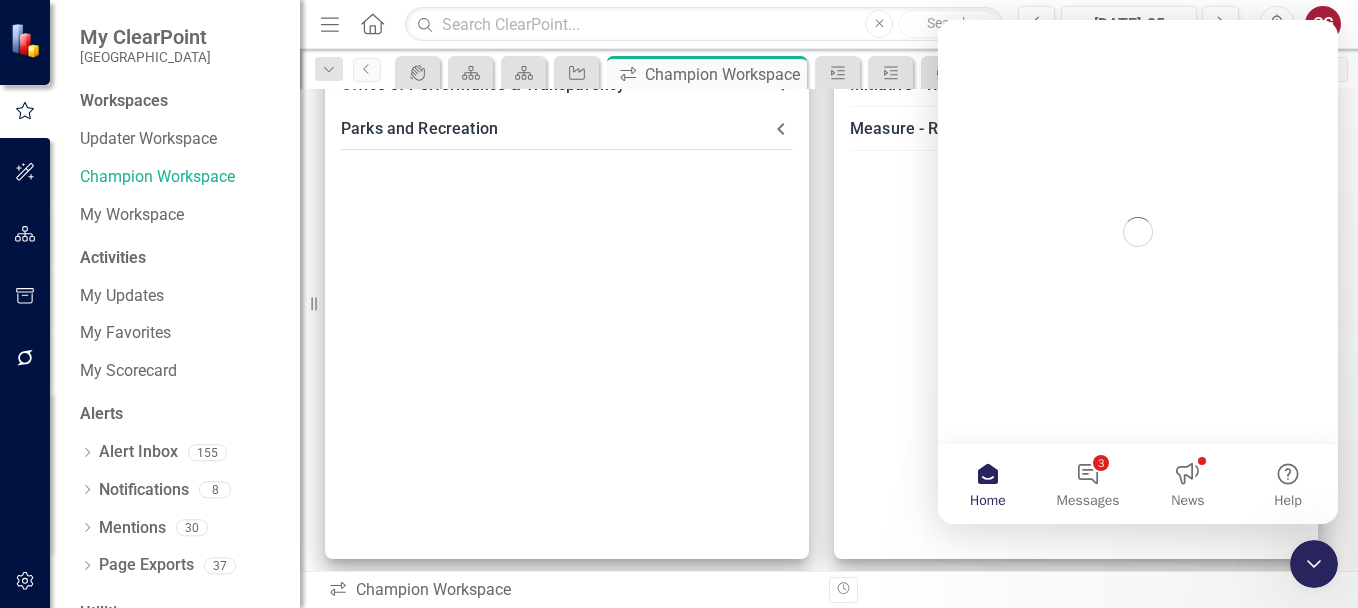 scroll, scrollTop: 0, scrollLeft: 0, axis: both 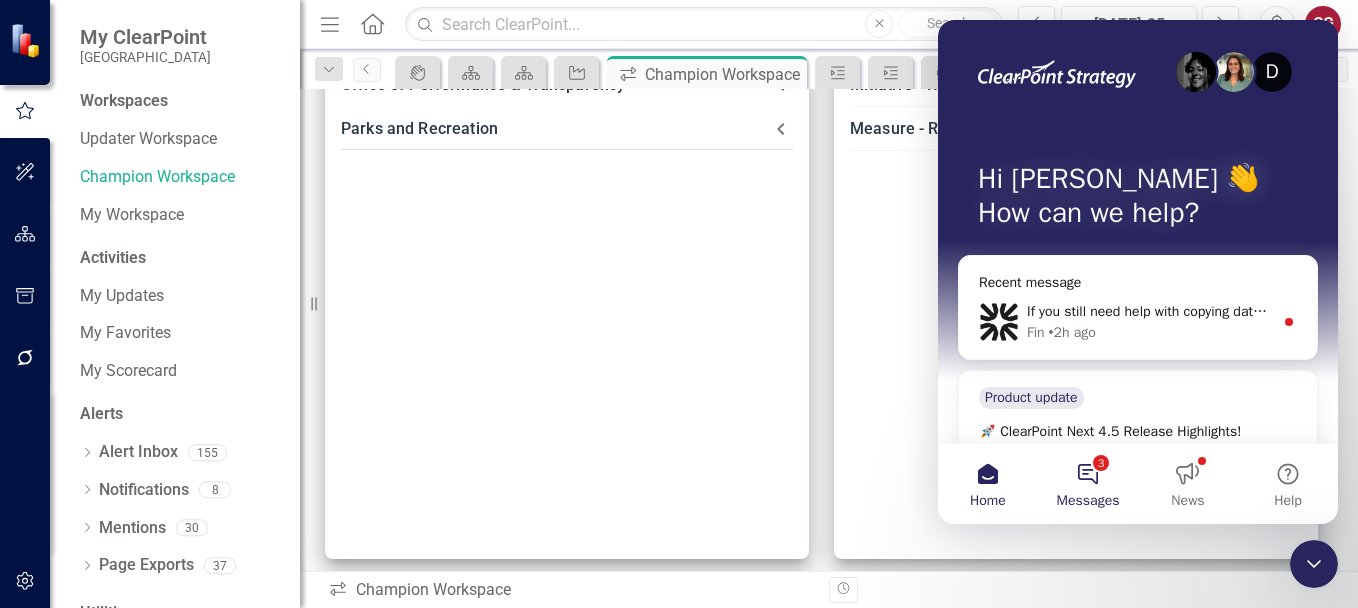click on "3 Messages" at bounding box center (1088, 484) 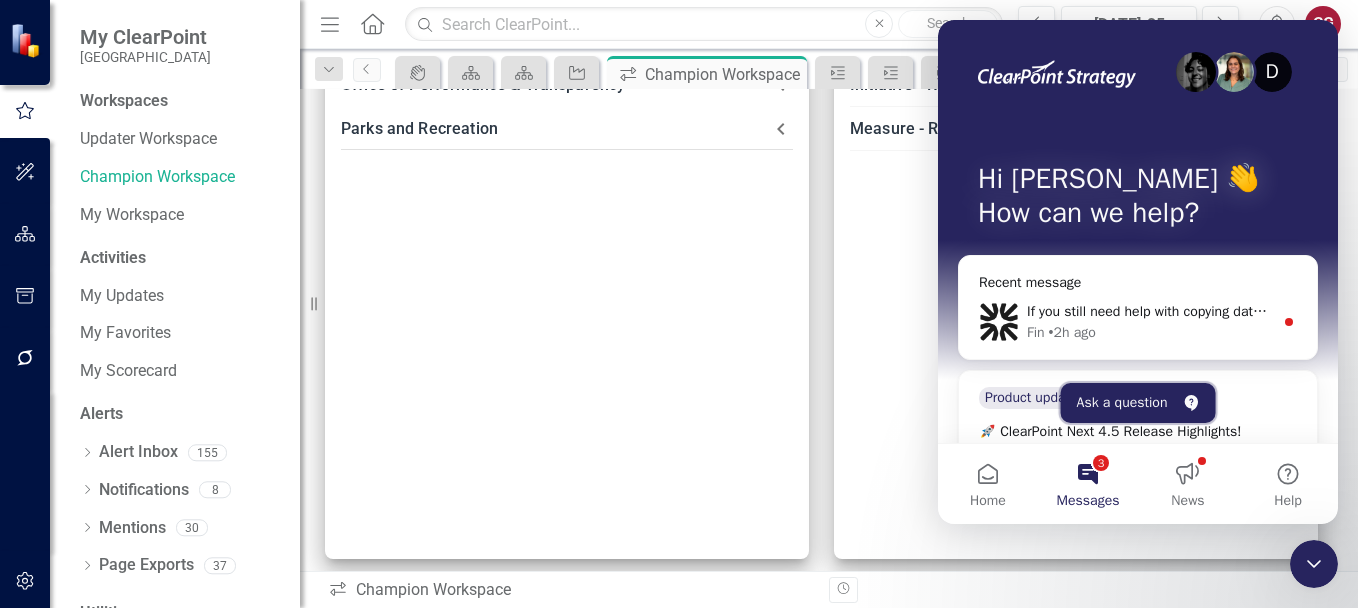 click on "Ask a question" at bounding box center (1138, 403) 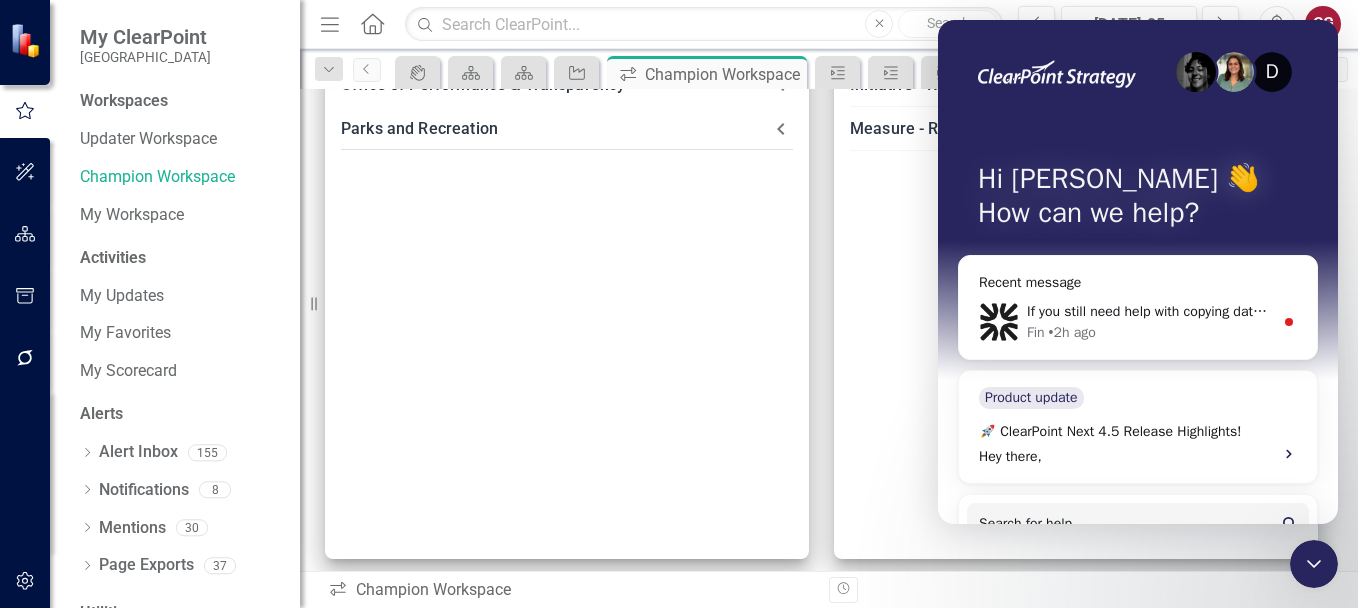 click on "D Hi [PERSON_NAME] 👋 How can we help?" at bounding box center [1138, 200] 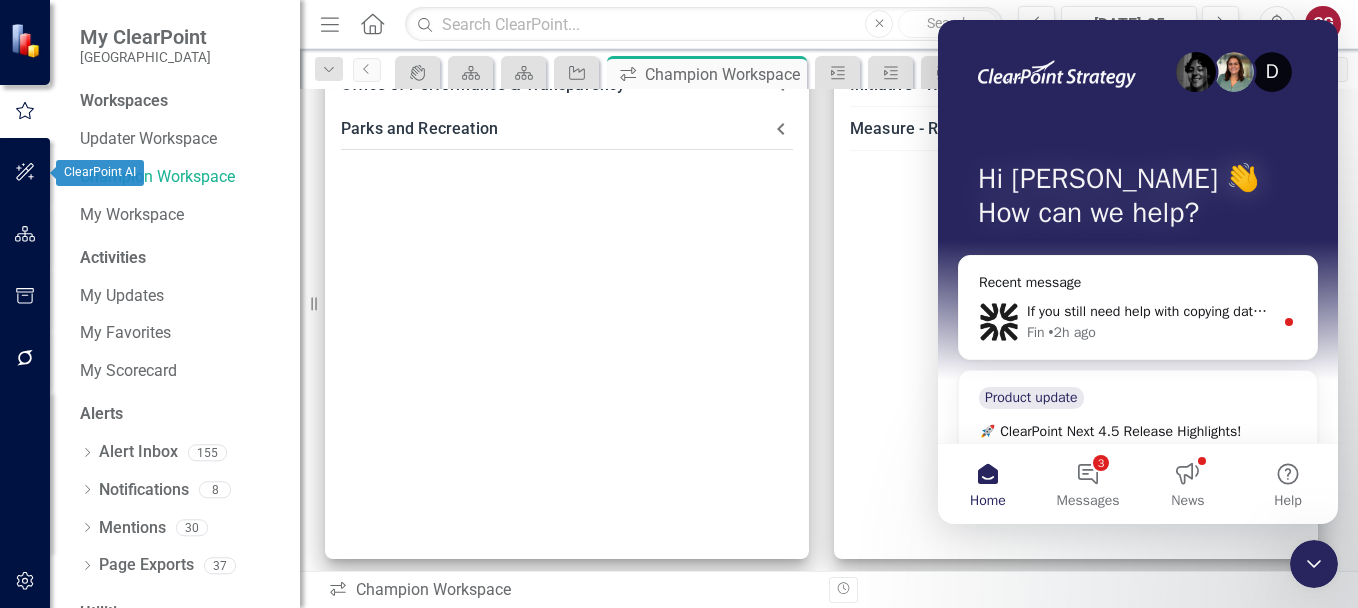 click 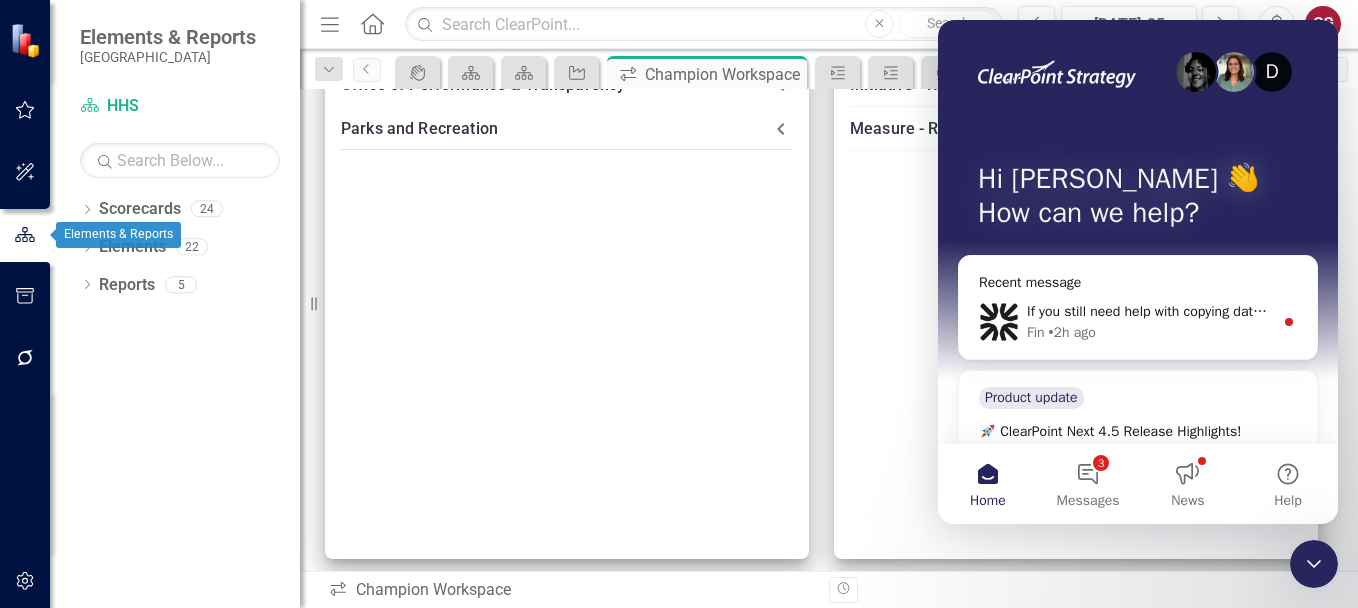 click 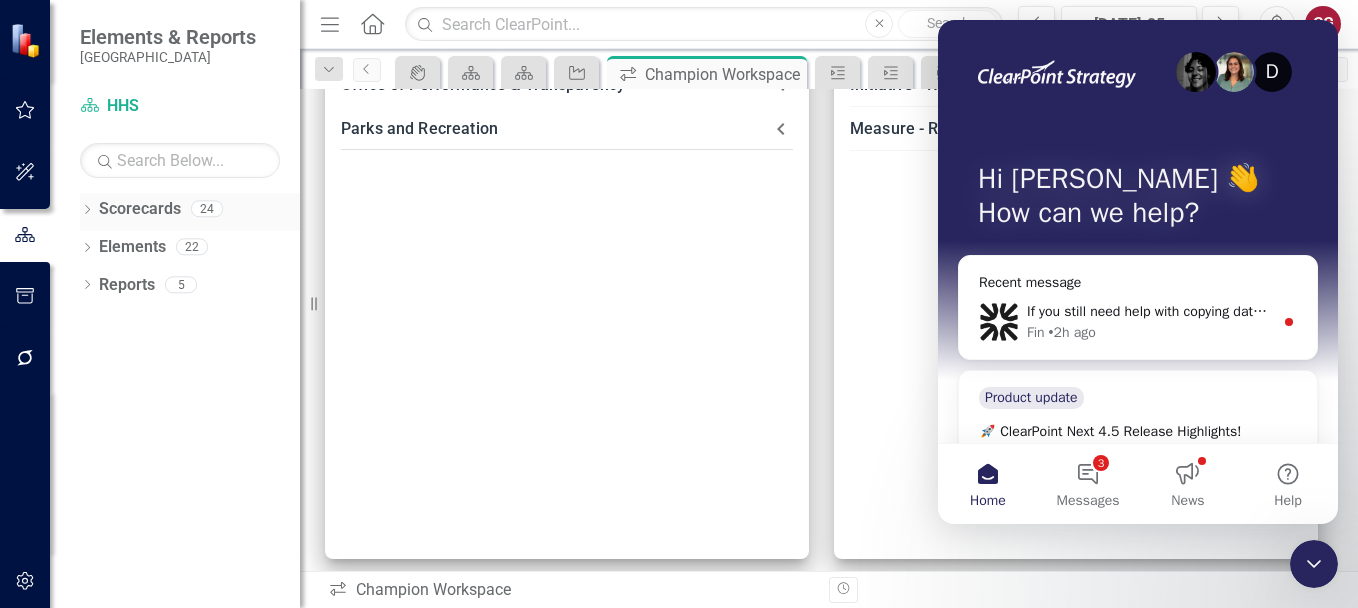 click 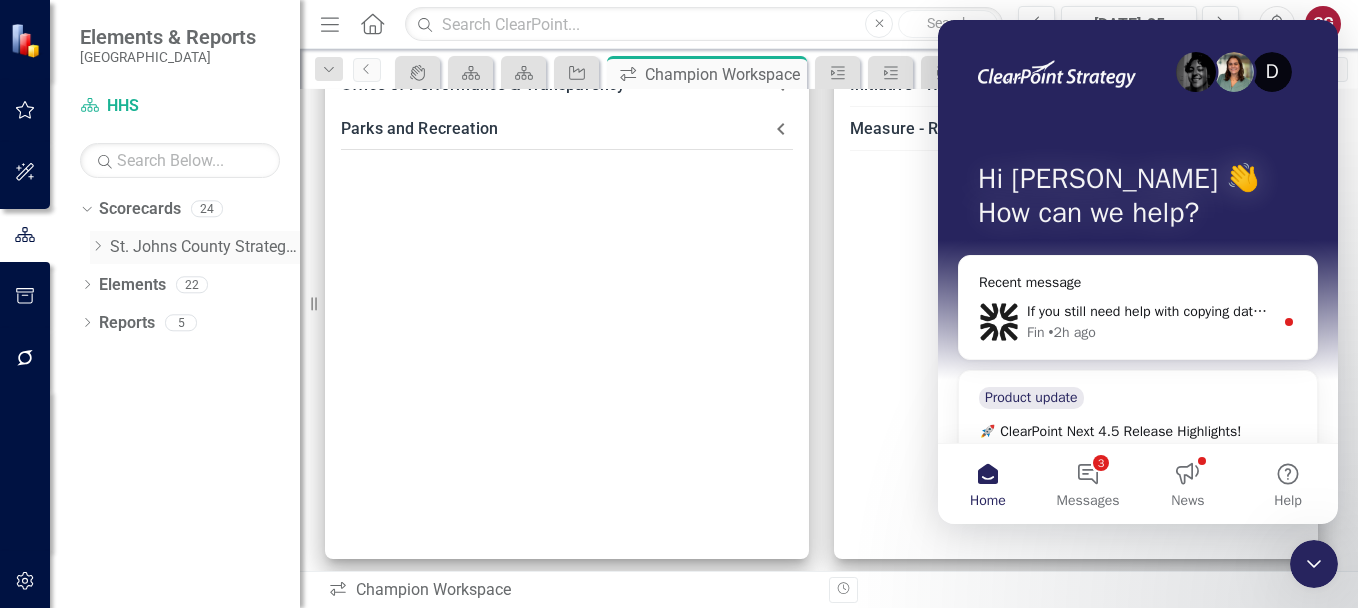 click on "Dropdown" 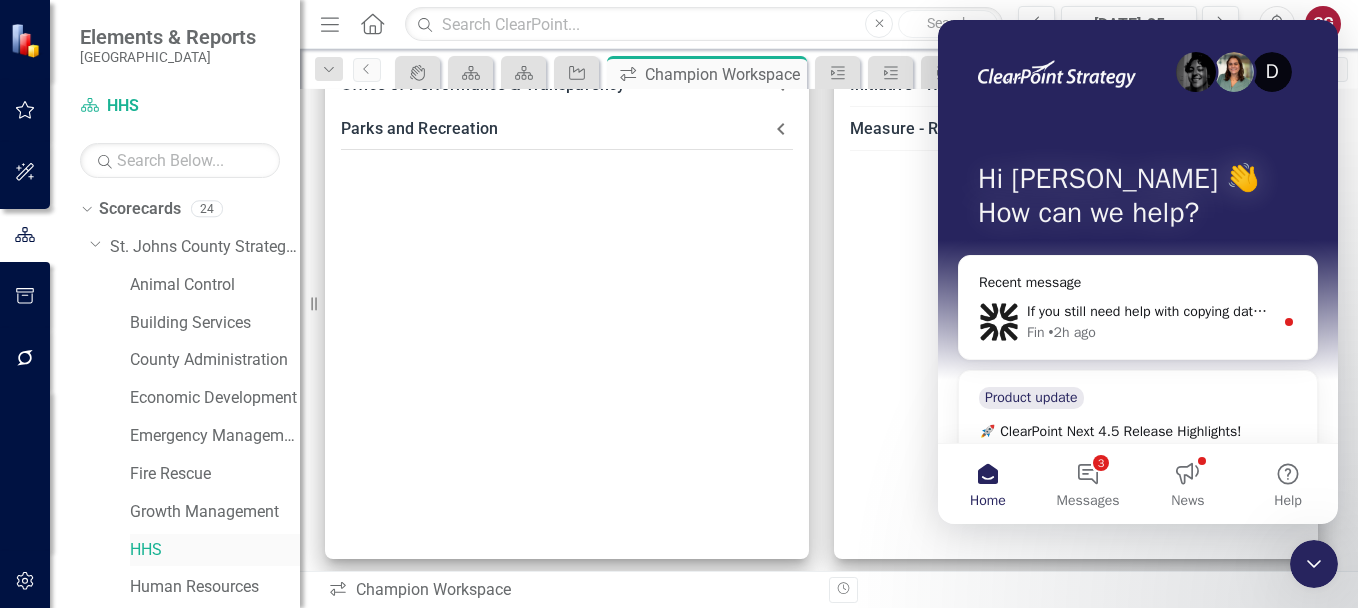 click on "HHS" at bounding box center [215, 550] 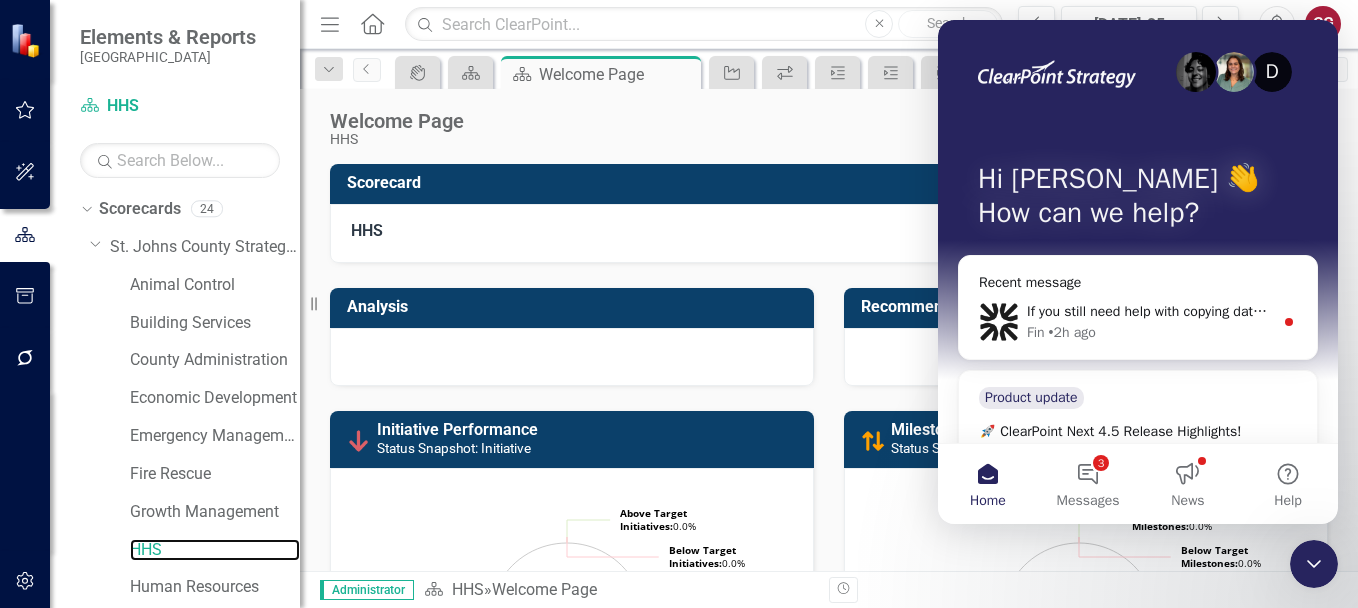 scroll, scrollTop: 0, scrollLeft: 0, axis: both 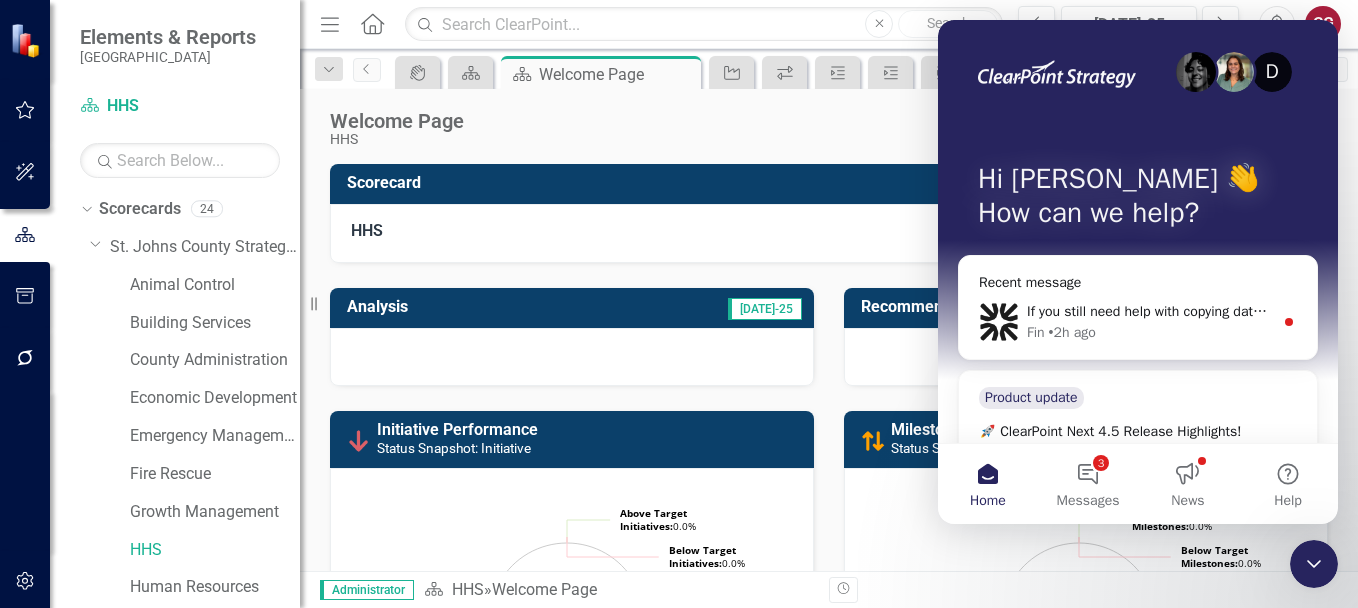 click at bounding box center (1314, 564) 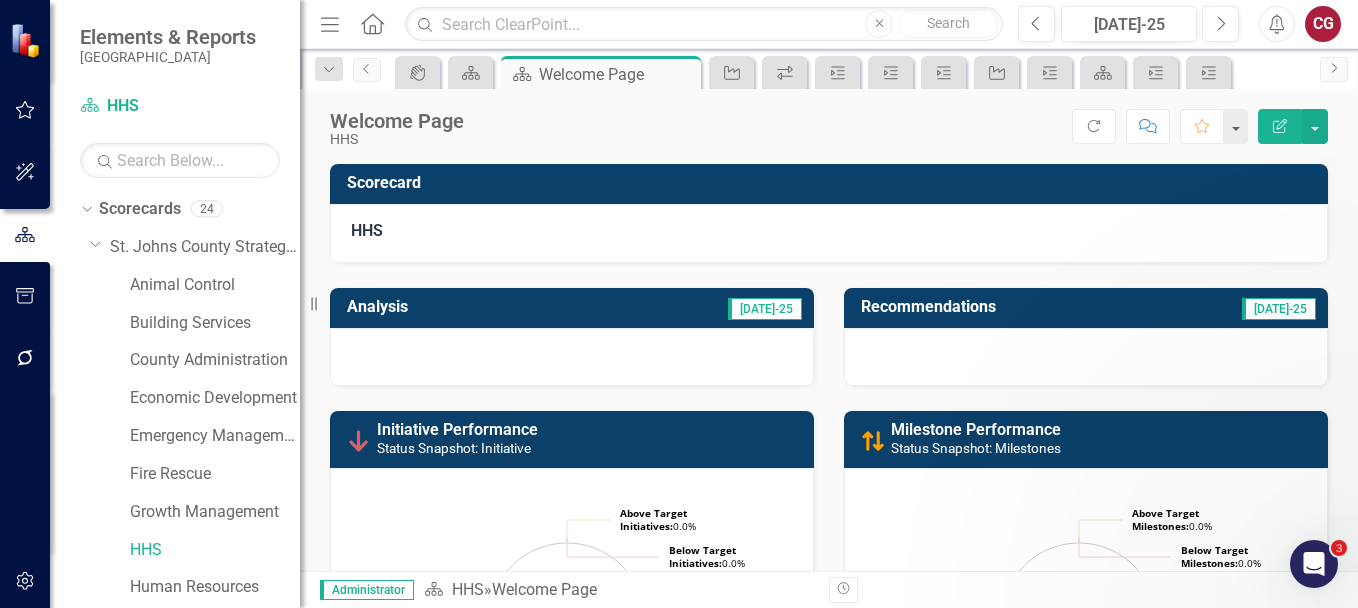 scroll, scrollTop: 0, scrollLeft: 0, axis: both 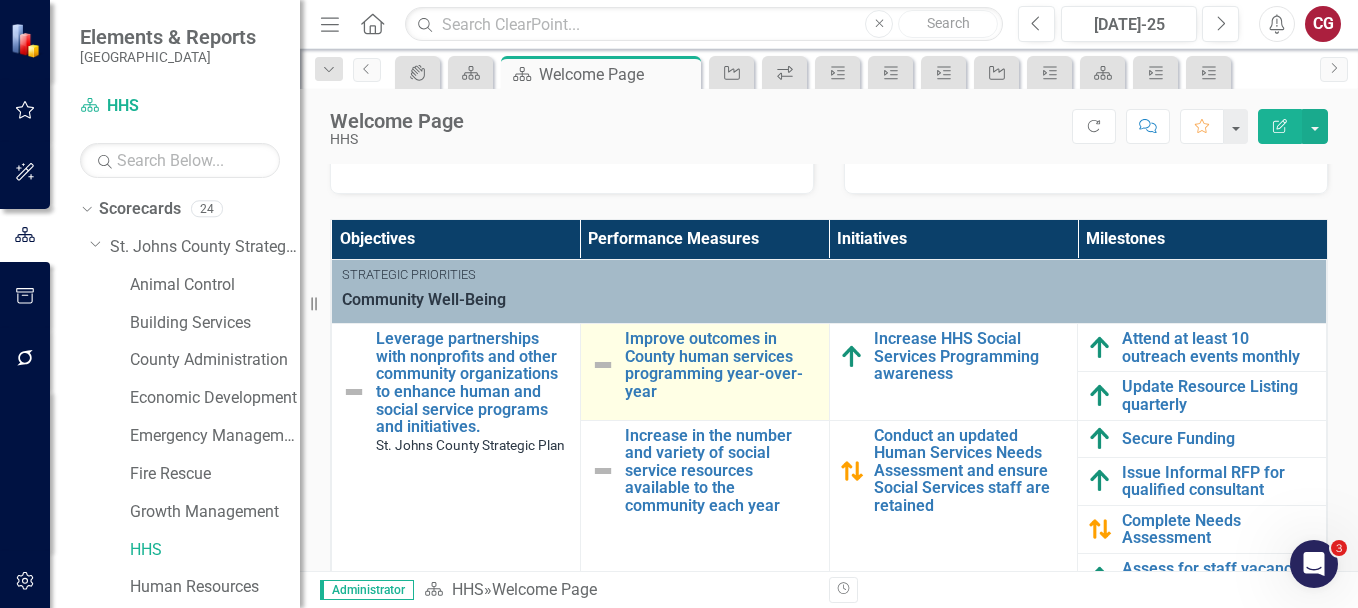 click at bounding box center (603, 365) 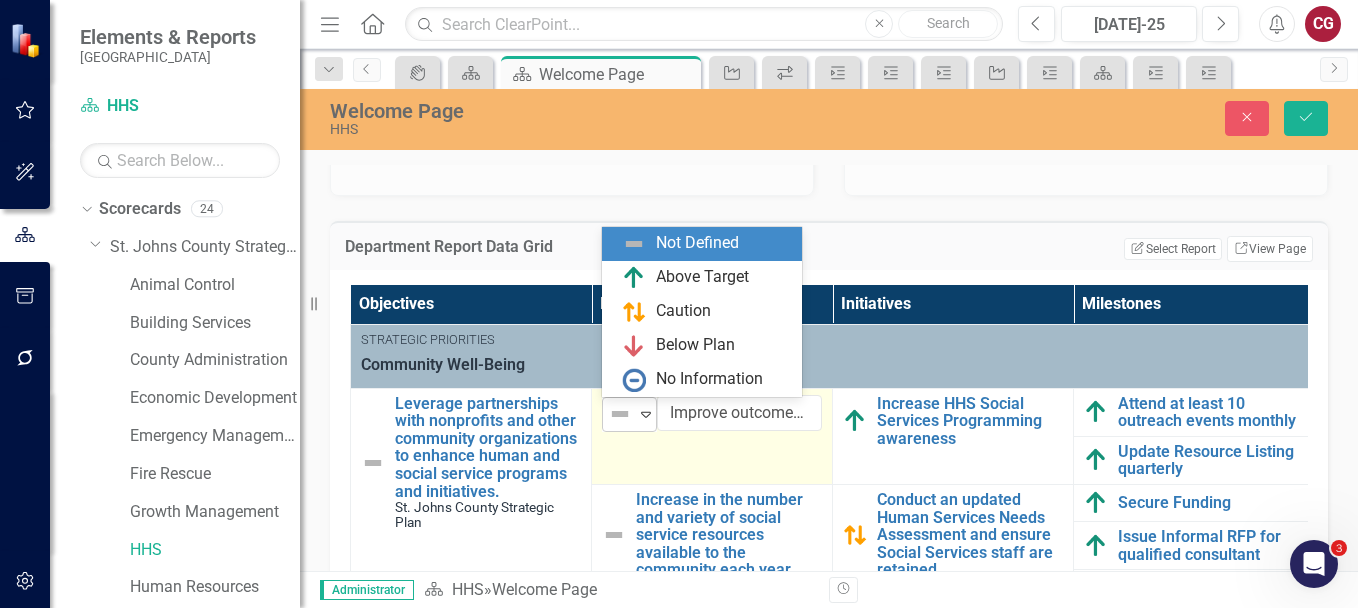 click on "Expand" 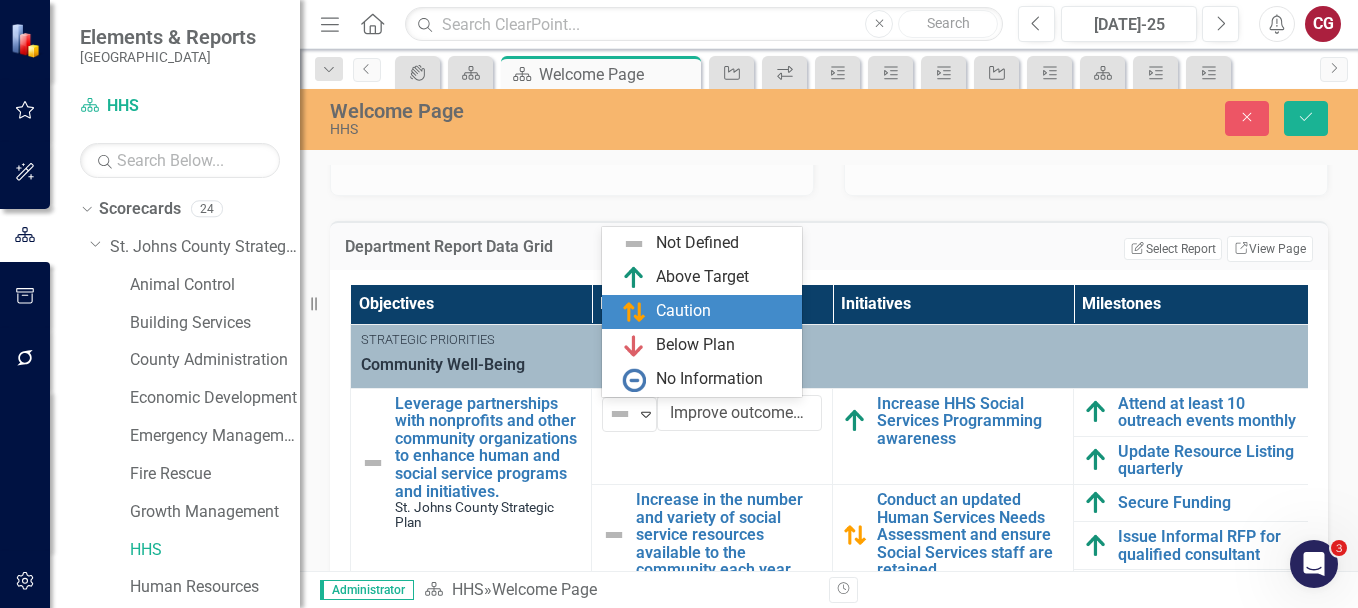 click on "Welcome Page HHS Close Save Scorecard HHS Analysis [DATE]-25 Recommendations [DATE]-25 Initiative Performance Status Snapshot: Initiative Loading... Chart Pie chart with 3 slices. Initiative Performance (Chart Type: Pie)
Plot Bands
Above Target Initiatives: NaN% (0)
Caution Initiatives: NaN% (0)
Below Target Initiatives: NaN% (0) Initiative Performance (Chart Type: Pie)
Plot Bands
Above Target Initiatives: NaN% (0)
Caution Initiatives: NaN% (0)
Below Target Initiatives: NaN% (0) Chart context menu Above Target ​ Initiatives:  0.0% ​ Above Target ​ Initiatives:  0.0% Caution Initiatives:  0.0% ​ Caution Initiatives:  0.0% Below Target ​ Initiatives:  0.0% ​ Below Target ​ Initiatives:  0.0% Above Target Initiatives Caution Initiatives Below Target Initiatives End of interactive chart. Milestone Performance Status Snapshot: Milestones Loading... Chart Pie chart with 3 slices. Chart context menu Above Target ​ Milestones:  0.0% ​ Above Target ​ Milestones:  0.0% Caution Milestones:  0.0% ​" at bounding box center [829, 330] 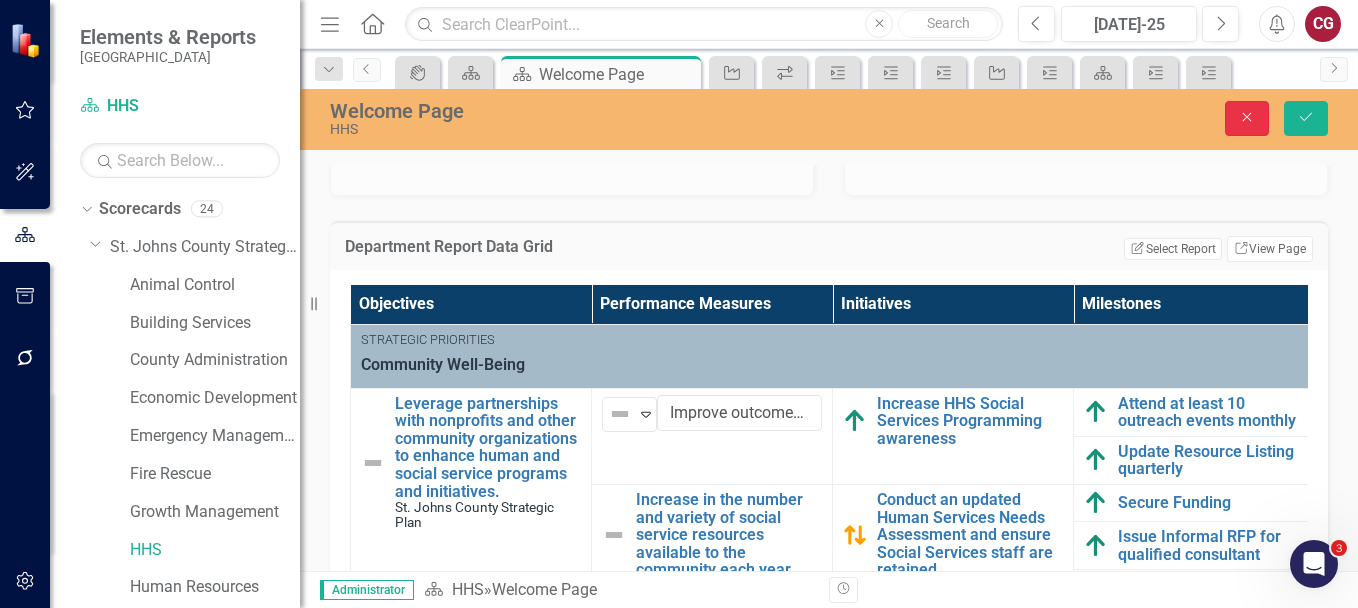 click on "Close" at bounding box center [1247, 118] 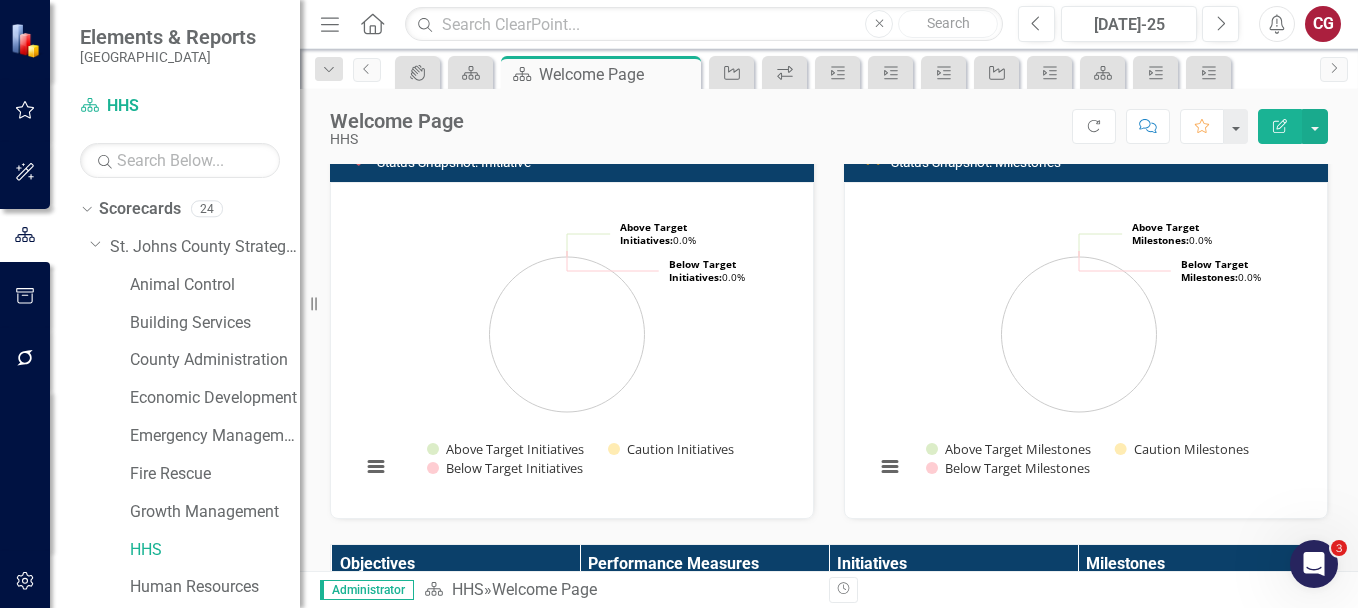 scroll, scrollTop: 282, scrollLeft: 0, axis: vertical 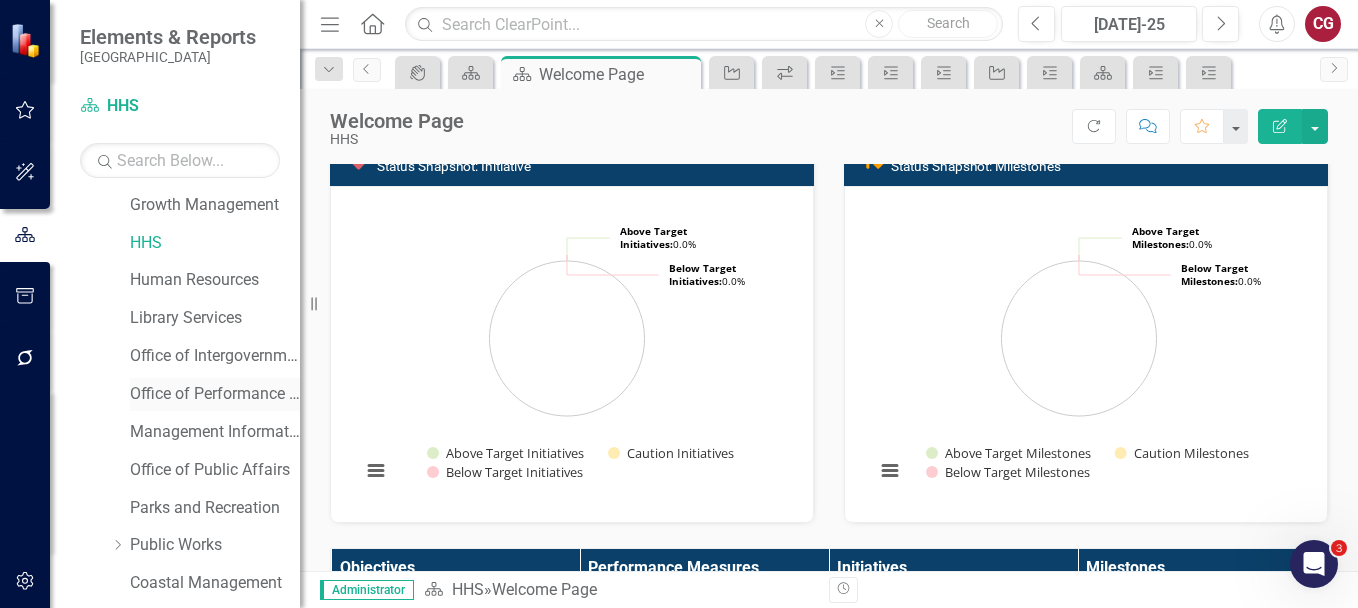 click on "Office of Performance & Transparency" at bounding box center [215, 394] 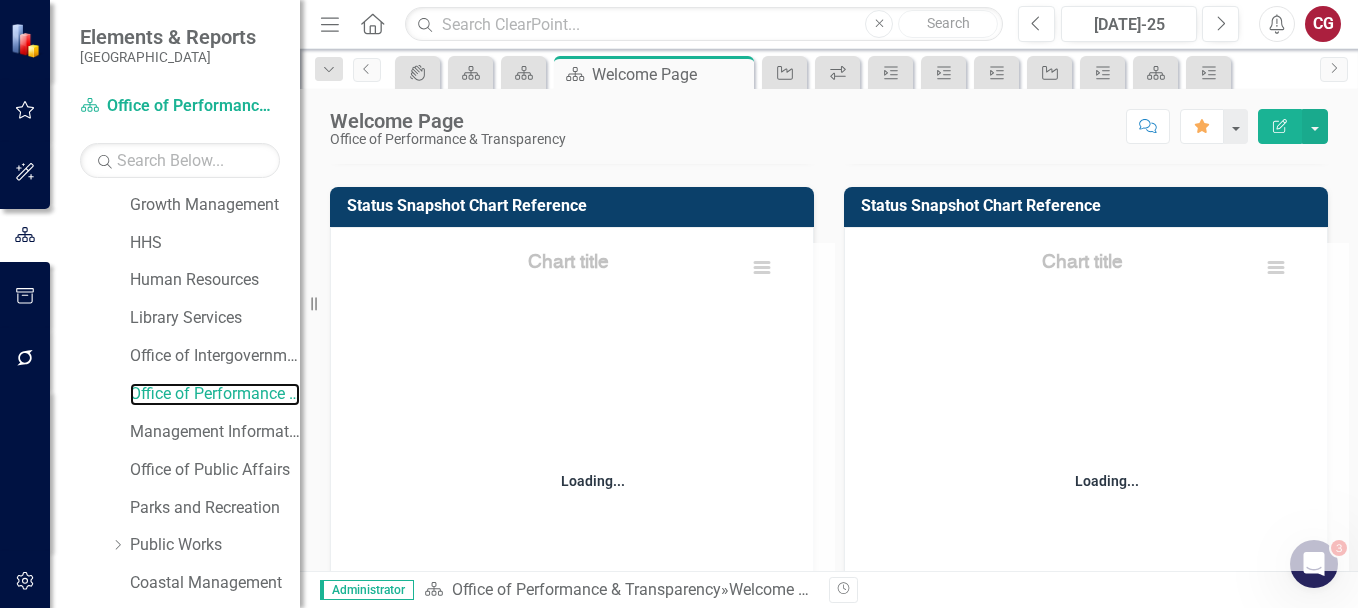 scroll, scrollTop: 231, scrollLeft: 0, axis: vertical 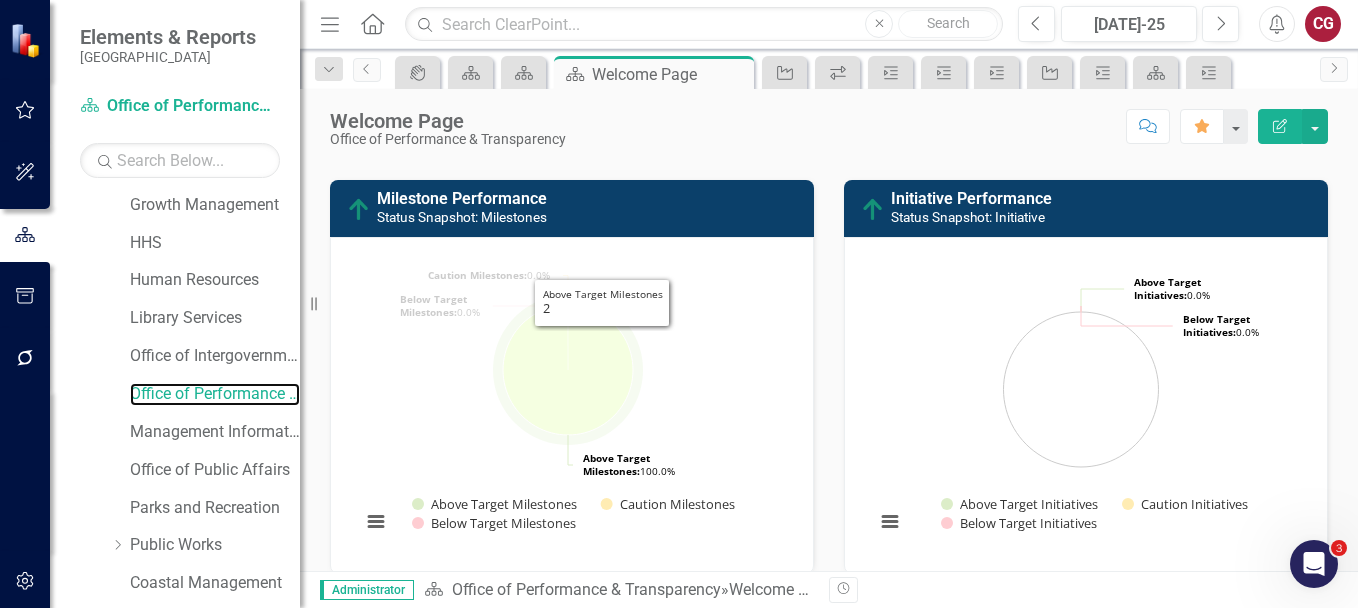 click 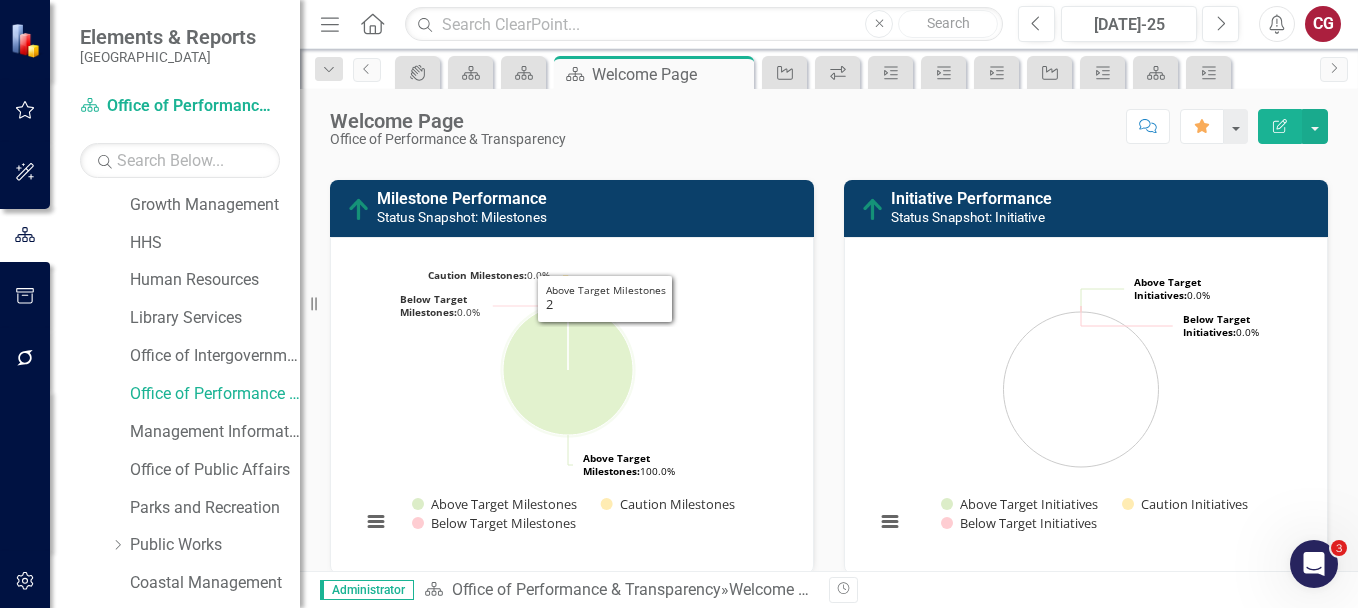 click on "Milestone Performance Status Snapshot: Milestones" at bounding box center (590, 207) 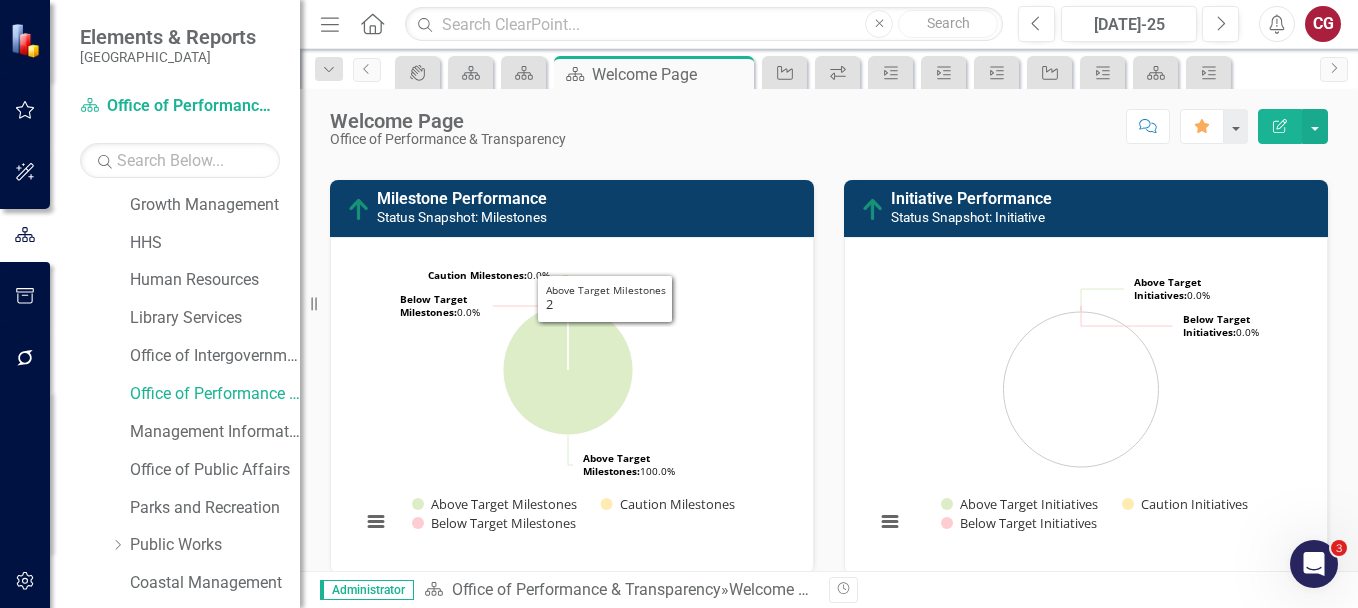 click on "Milestone Performance Status Snapshot: Milestones" at bounding box center (590, 207) 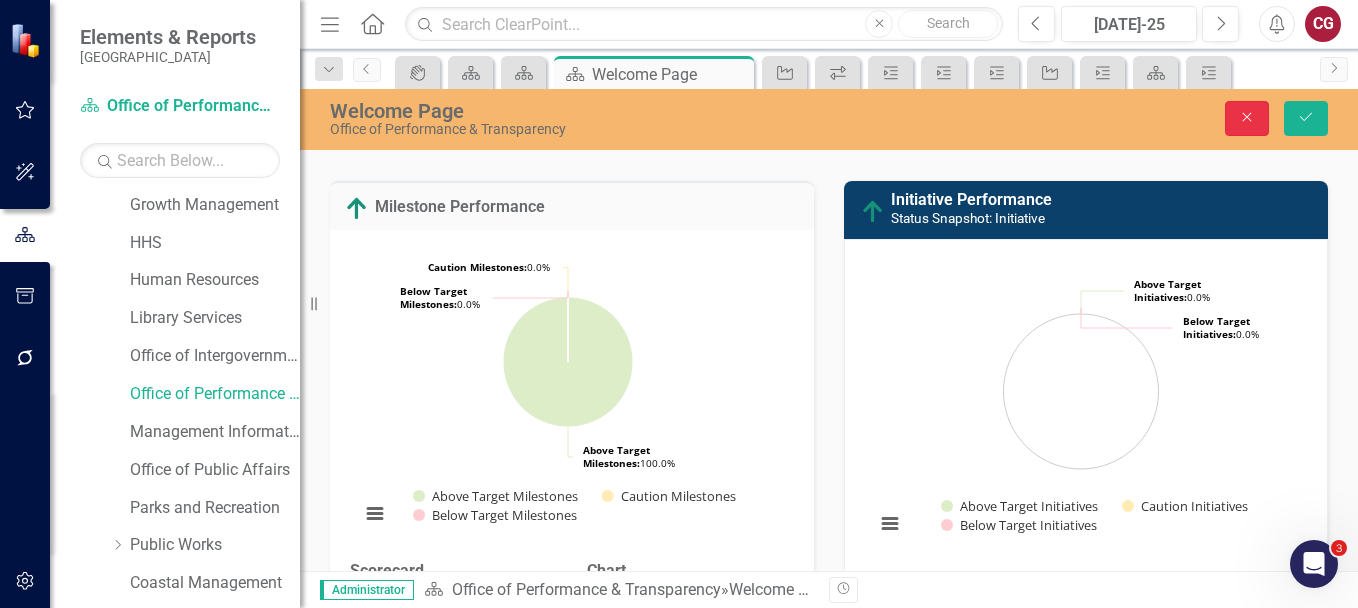 click on "Close" at bounding box center (1247, 118) 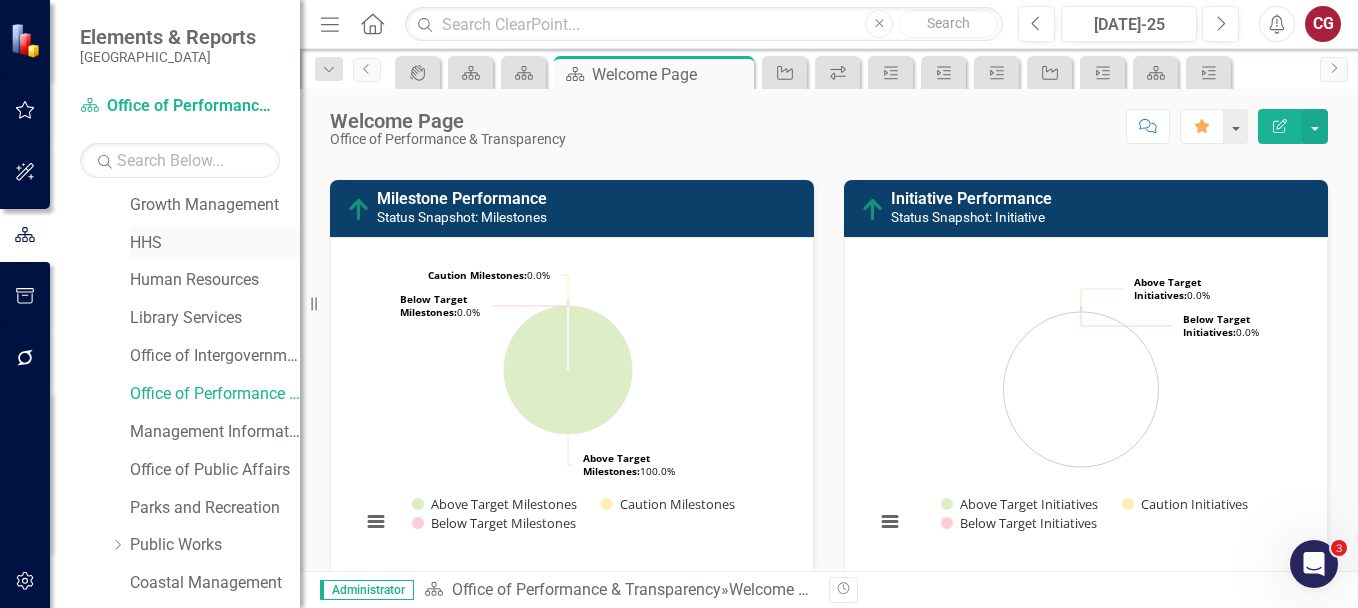 click on "HHS" at bounding box center [215, 243] 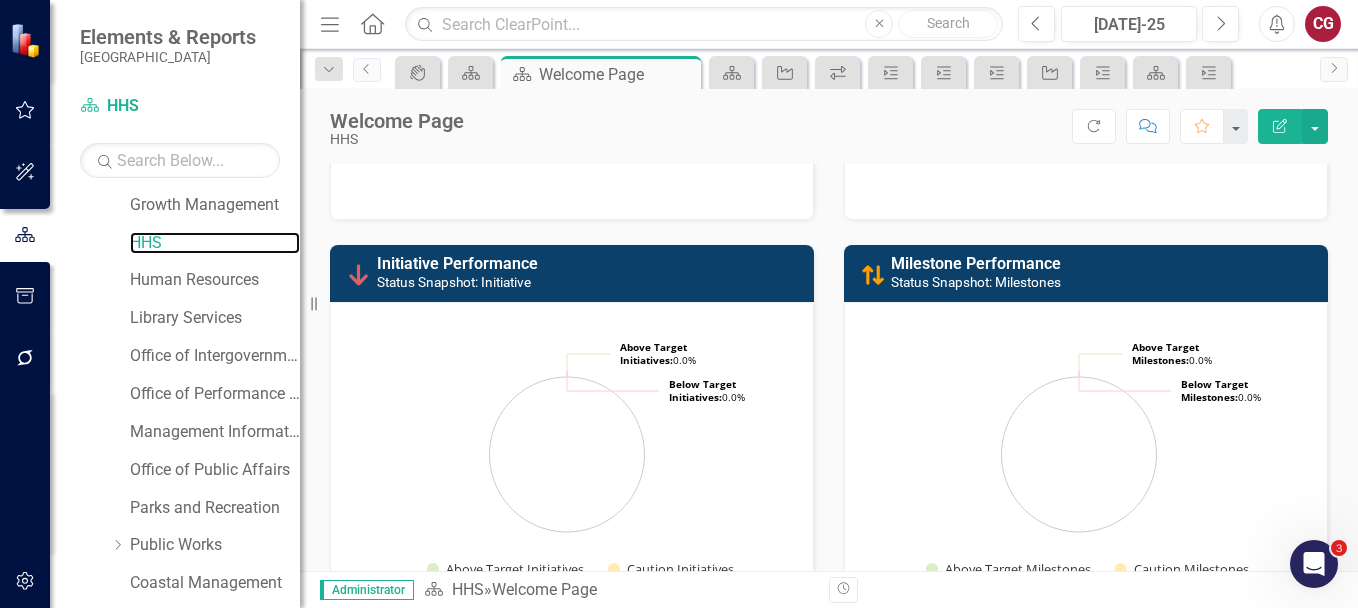 scroll, scrollTop: 179, scrollLeft: 0, axis: vertical 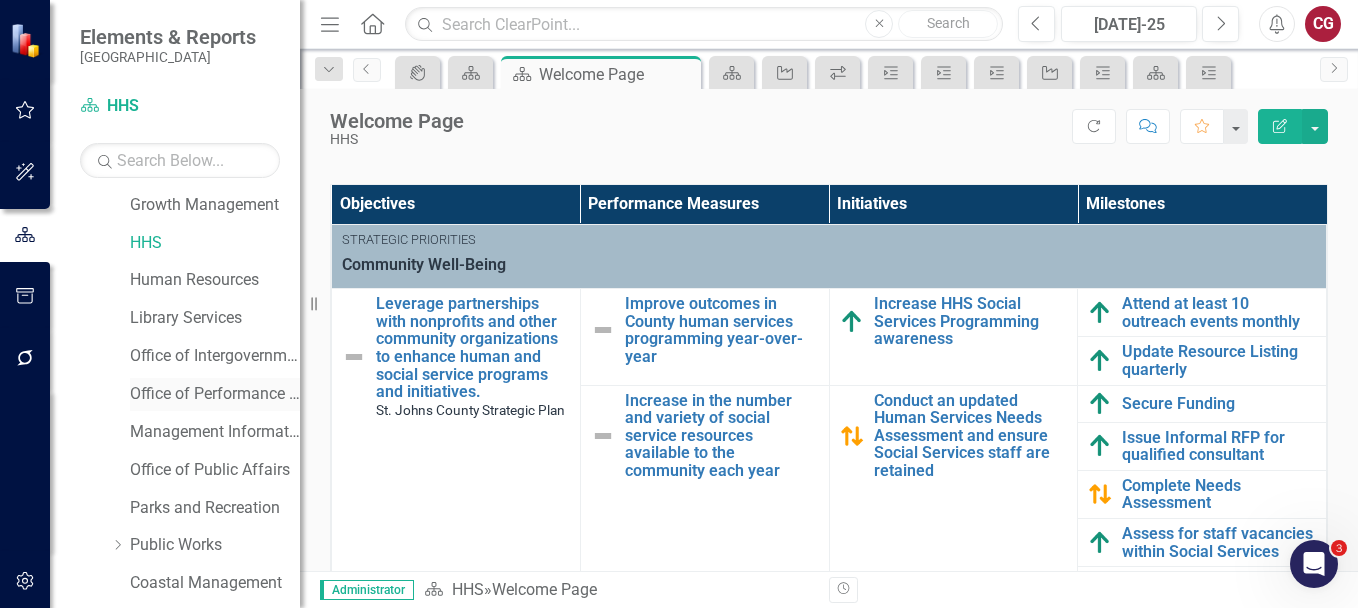 click on "Office of Performance & Transparency" at bounding box center (215, 394) 